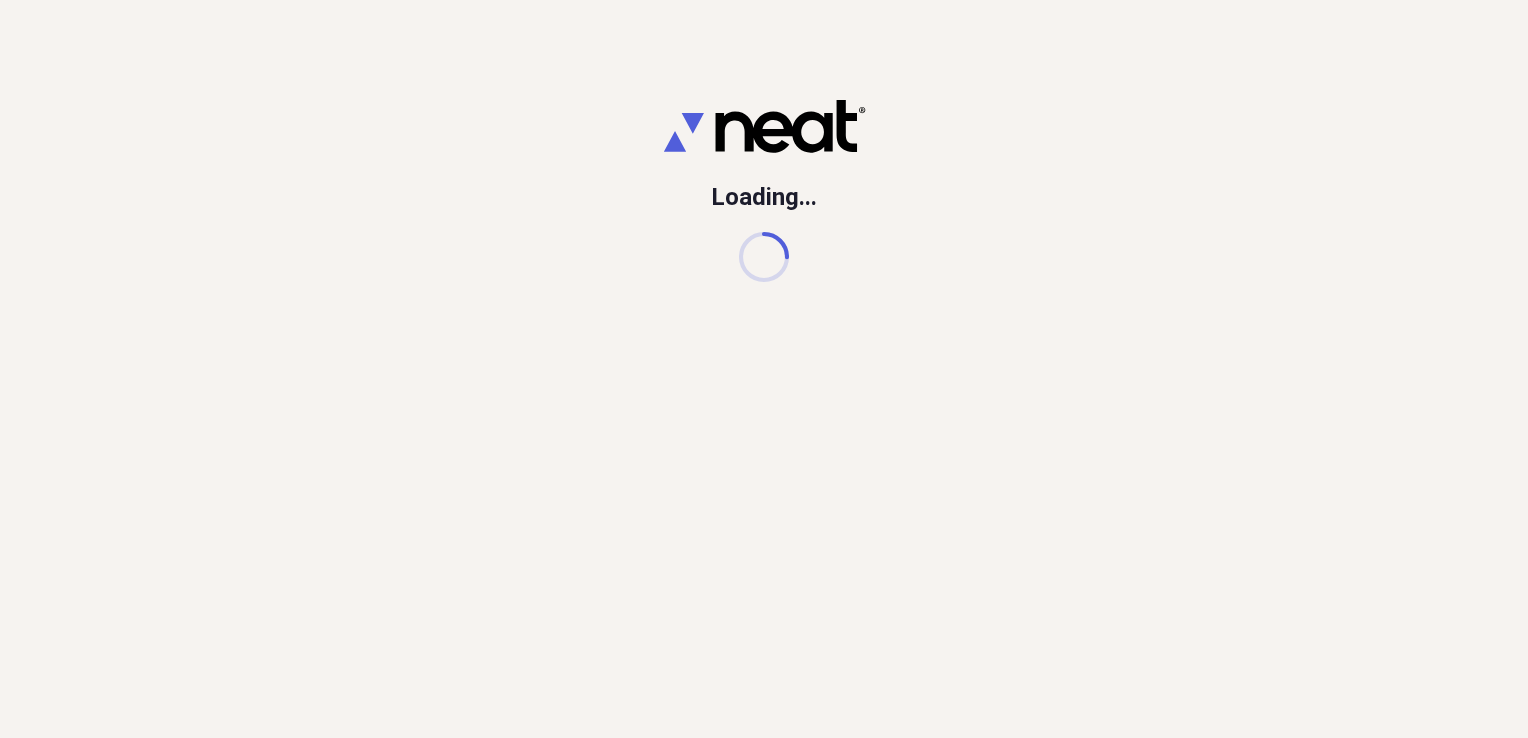 scroll, scrollTop: 0, scrollLeft: 0, axis: both 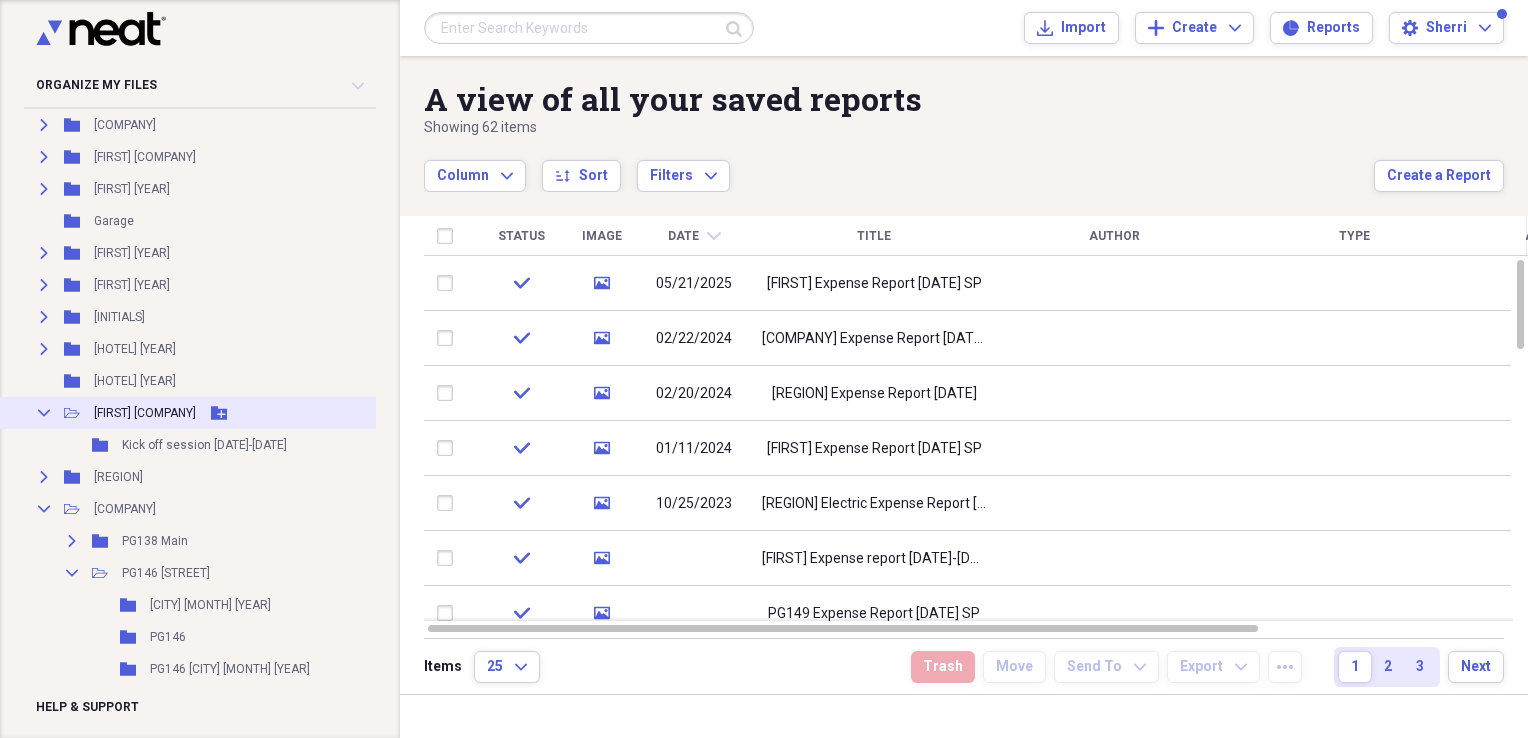 click on "Collapse Open Folder [FIRST] Integrated Add Folder" at bounding box center [207, 413] 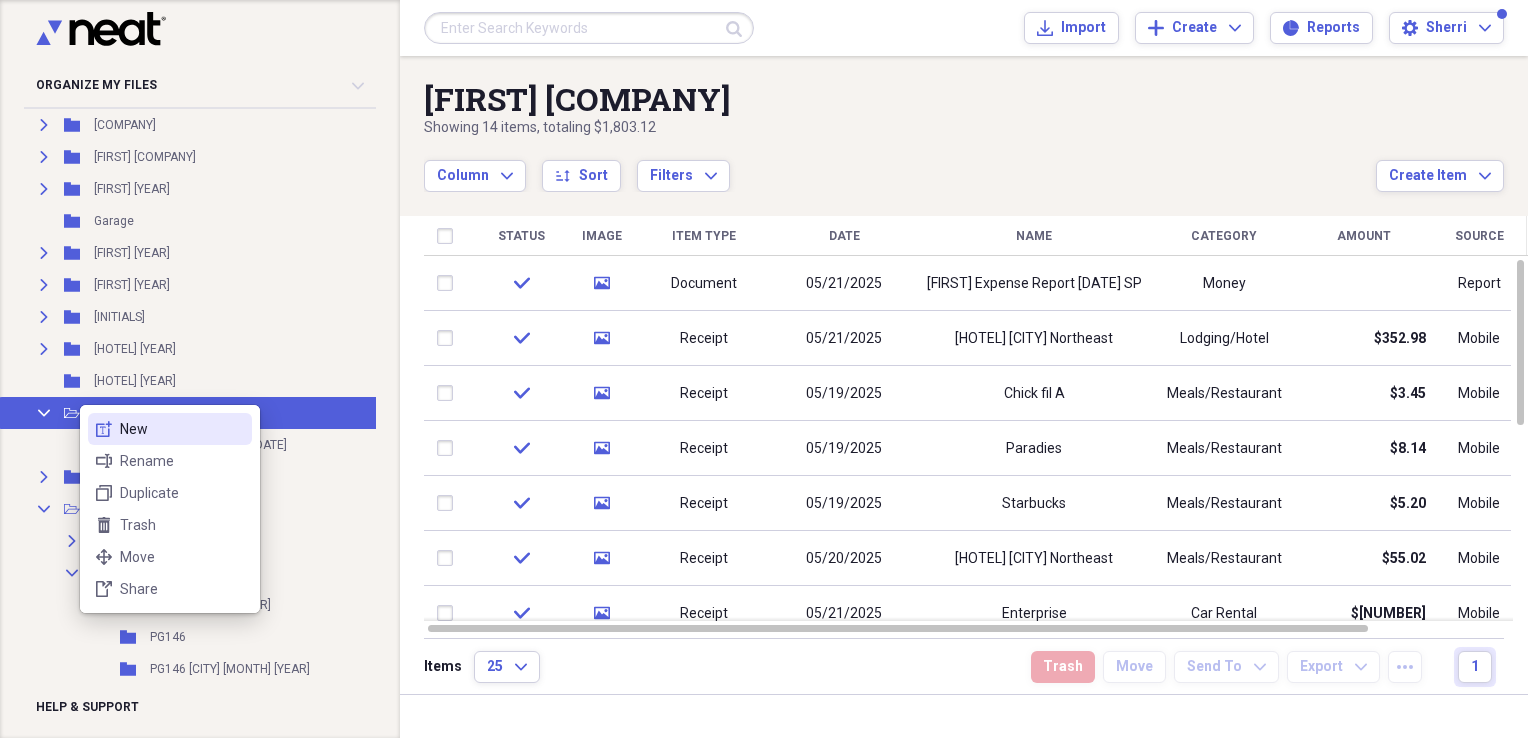click on "new-textbox New" at bounding box center [170, 429] 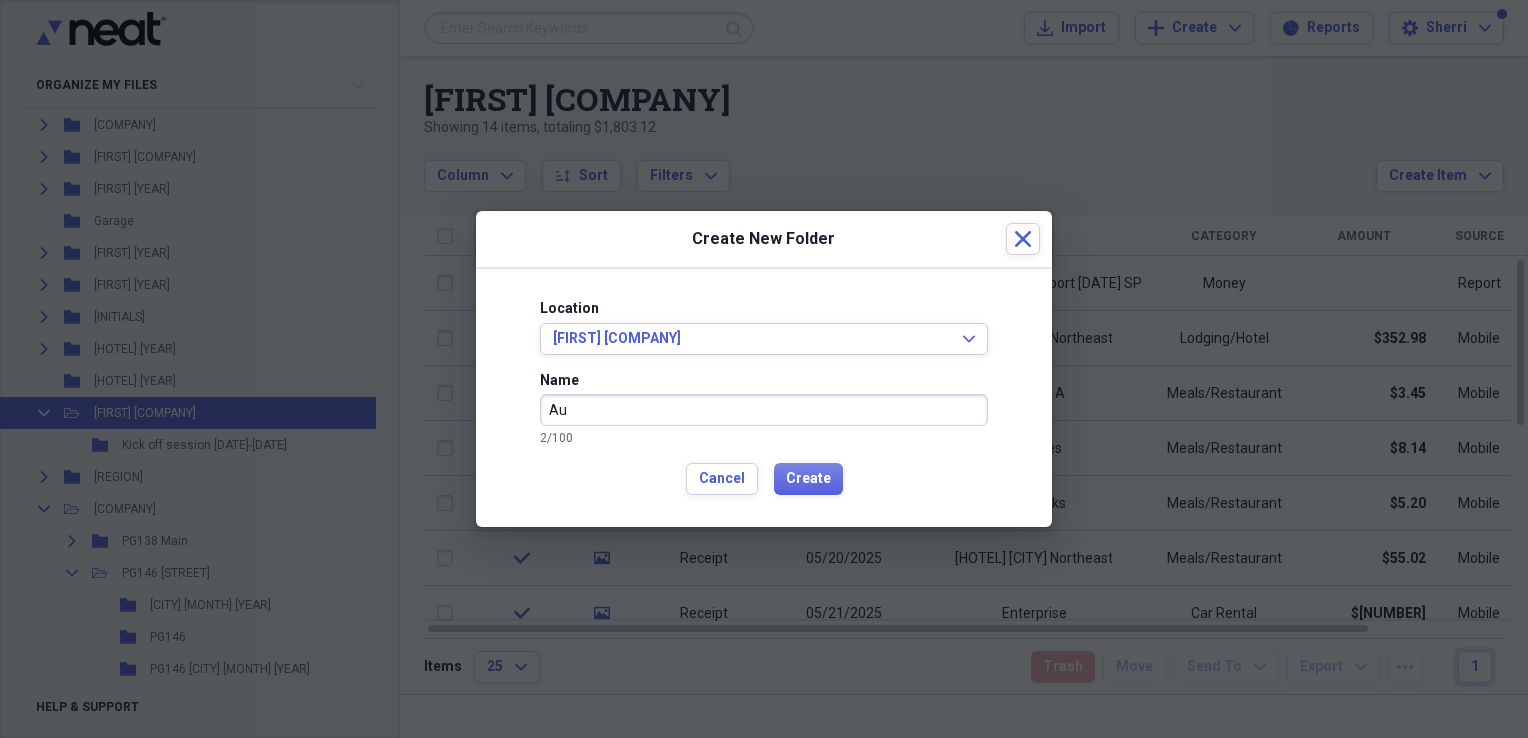 type on "A" 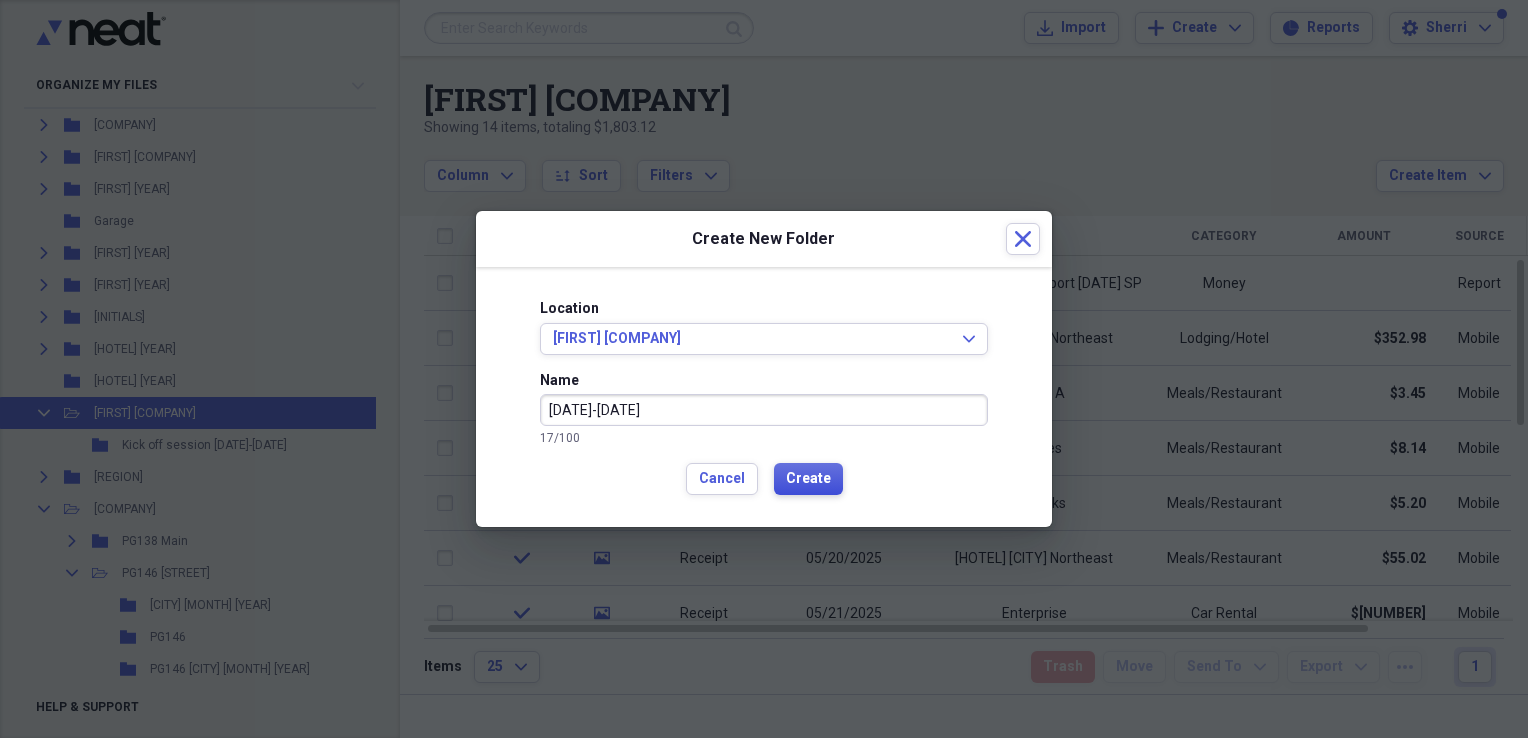 type on "[DATE]-[DATE]" 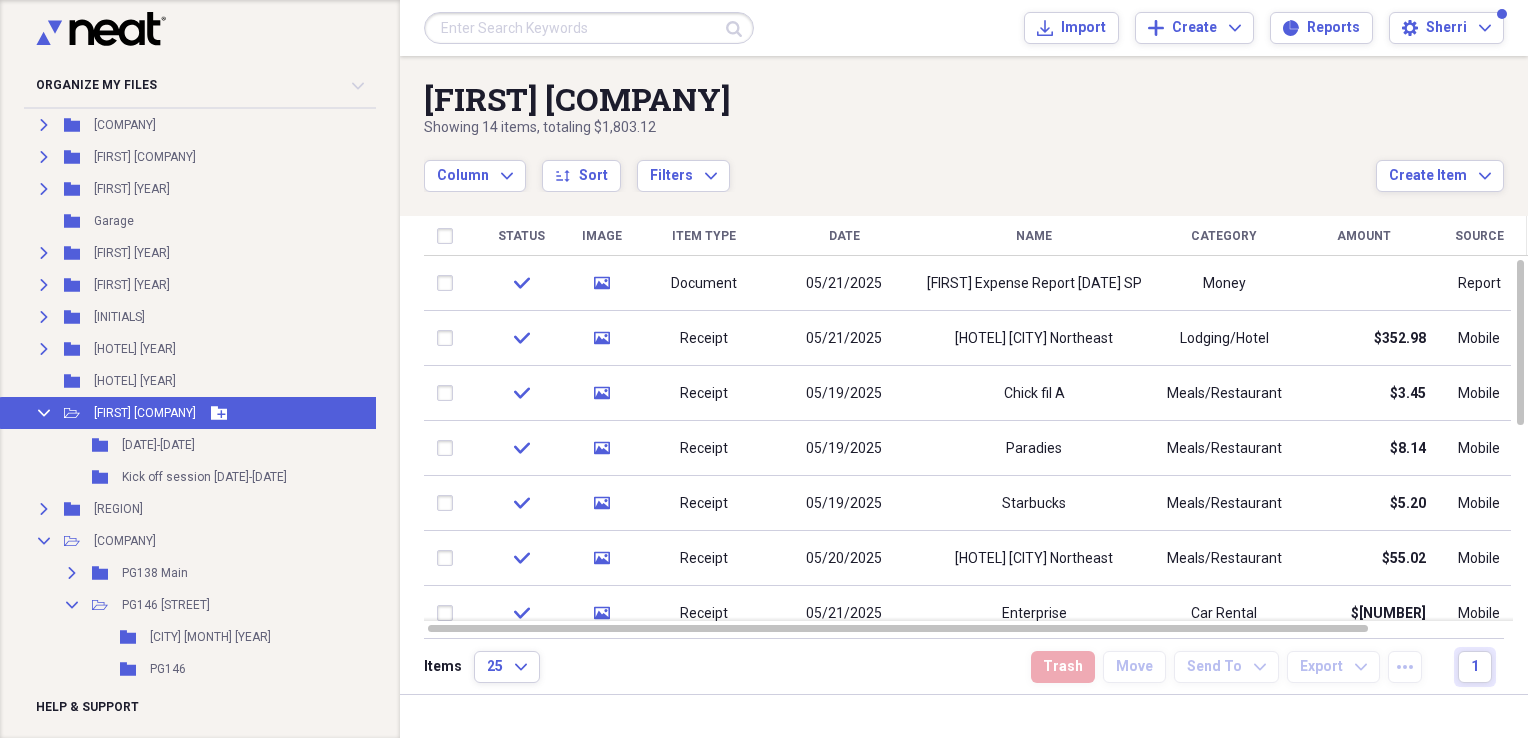 click on "[FIRST] [COMPANY]" at bounding box center [145, 413] 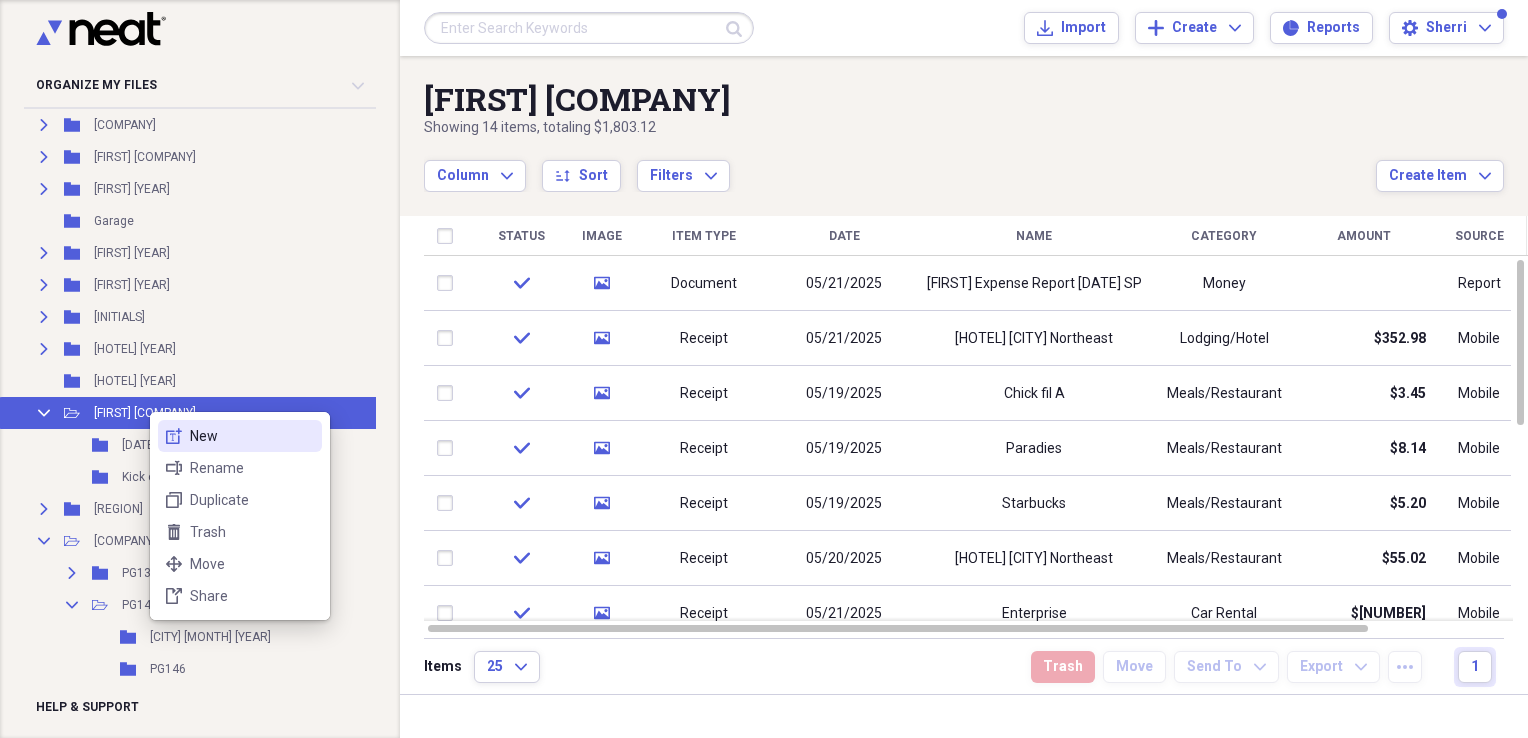 click on "new-textbox New" at bounding box center [240, 436] 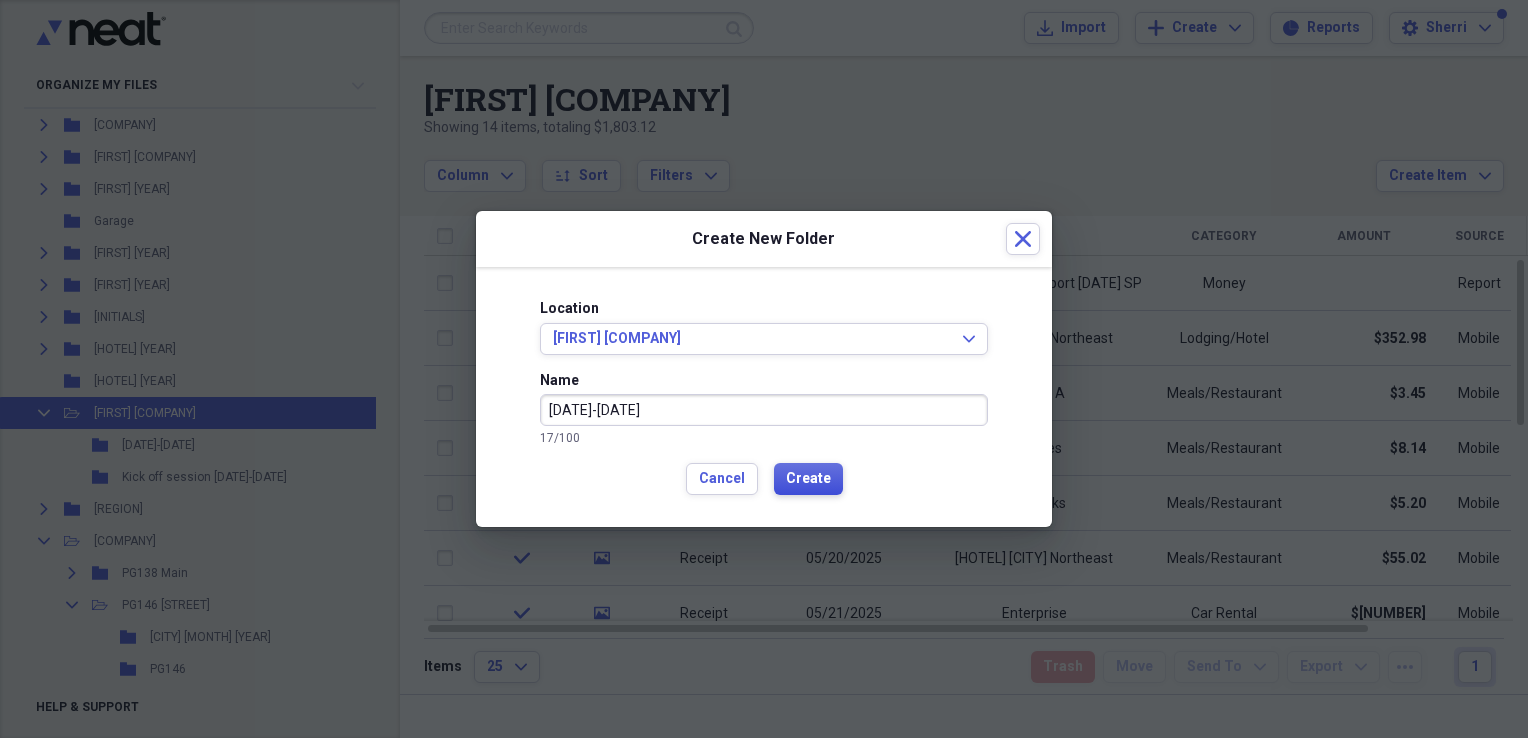 type on "[DATE]-[DATE]" 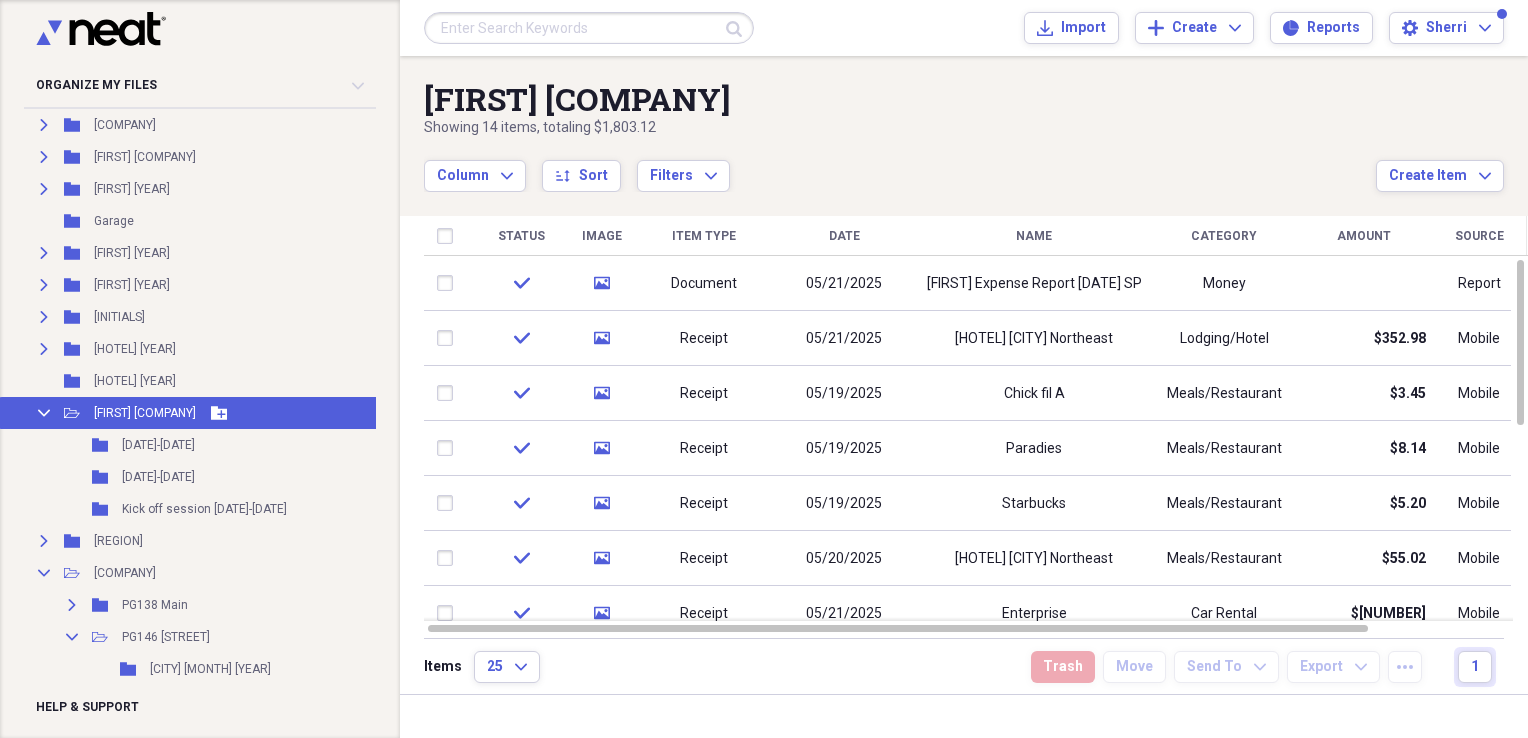 click on "[FIRST] [COMPANY]" at bounding box center (145, 413) 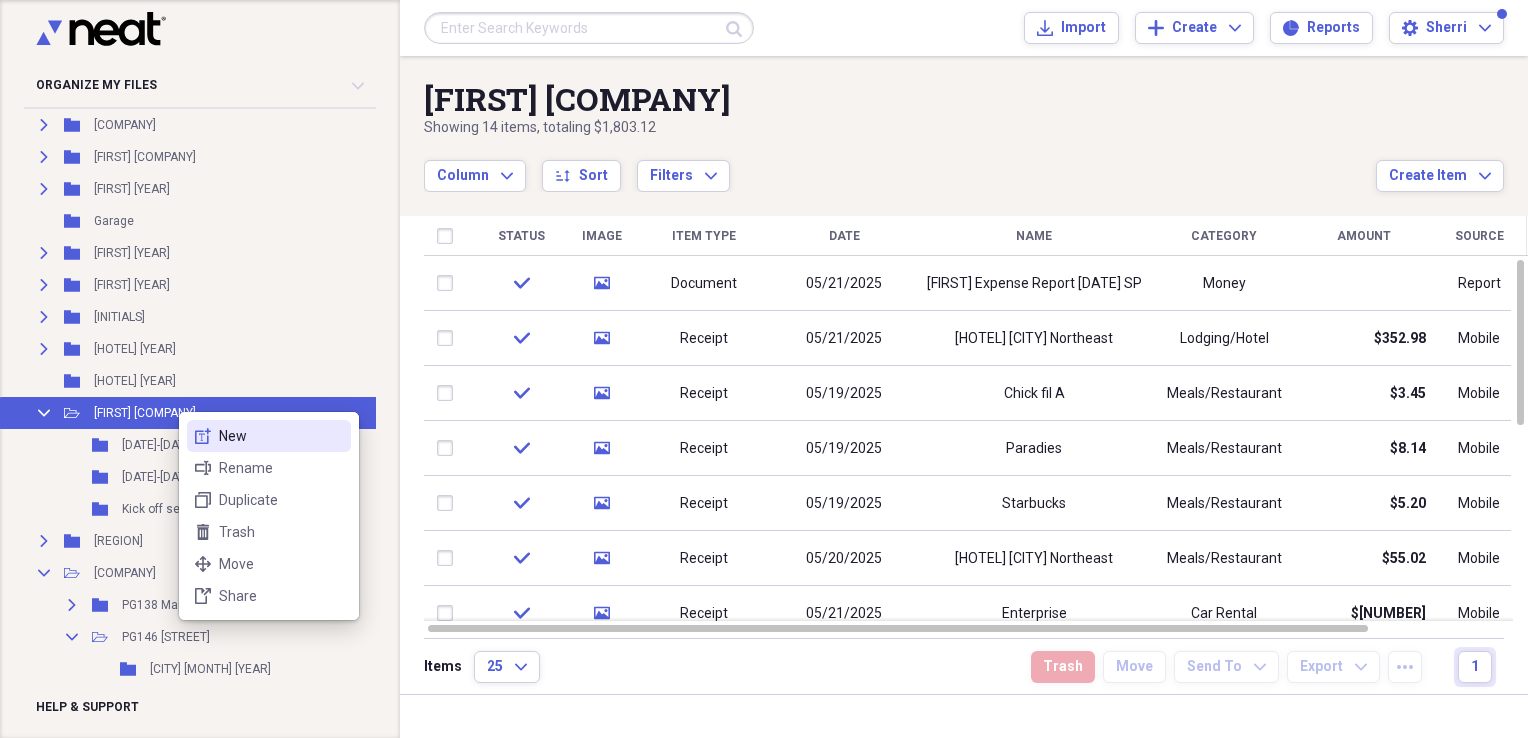 click on "new-textbox New" at bounding box center [269, 436] 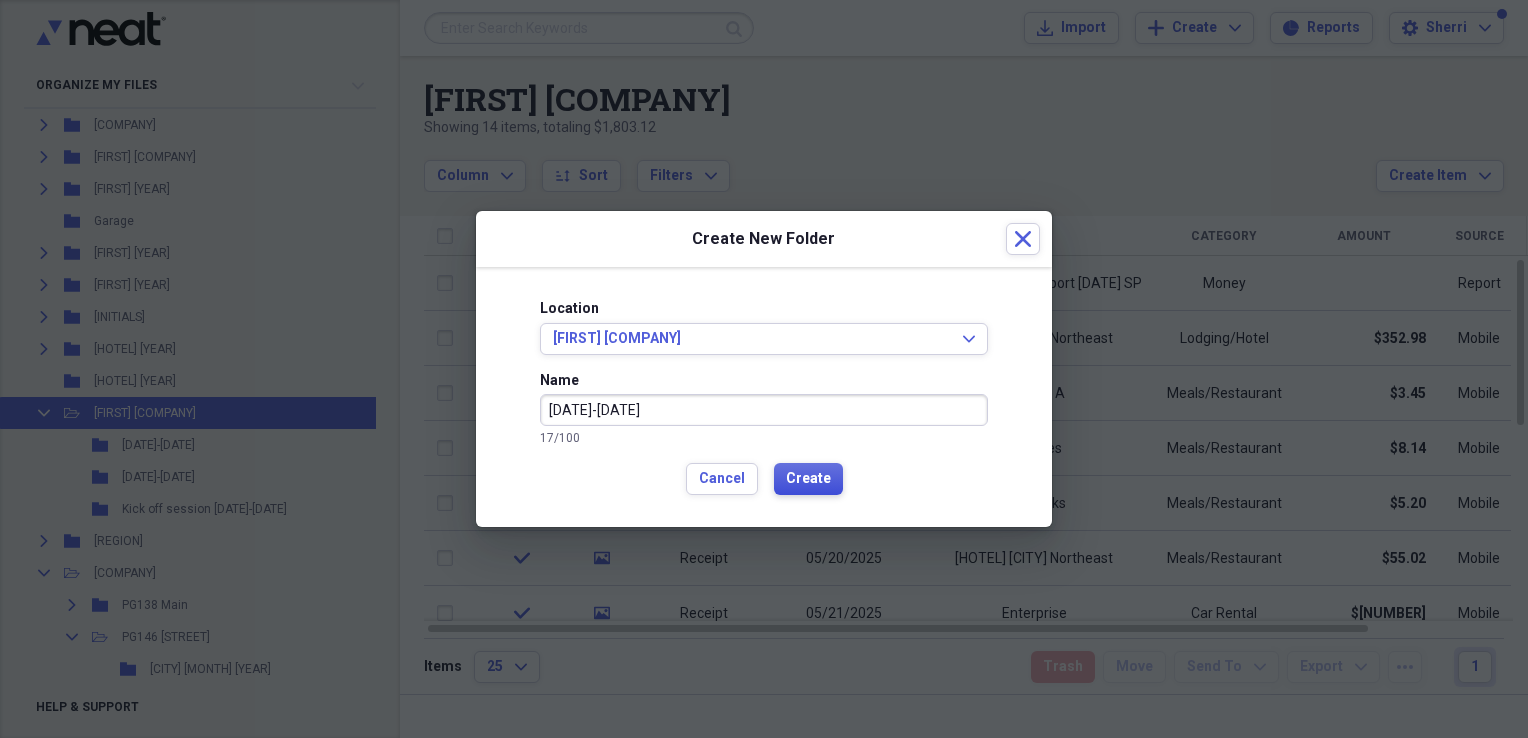 type on "[DATE]-[DATE]" 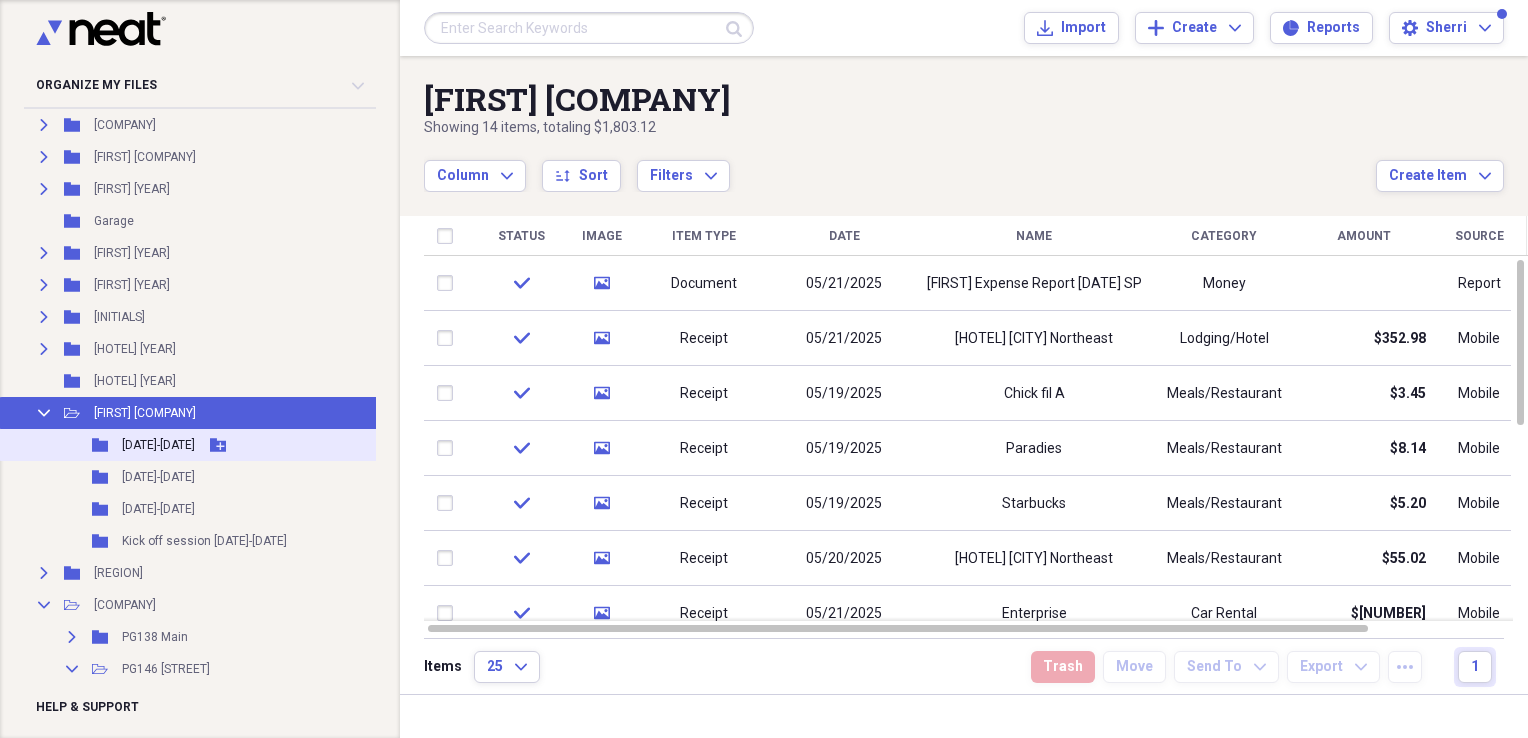 click on "[DATE]-[DATE]" at bounding box center [158, 445] 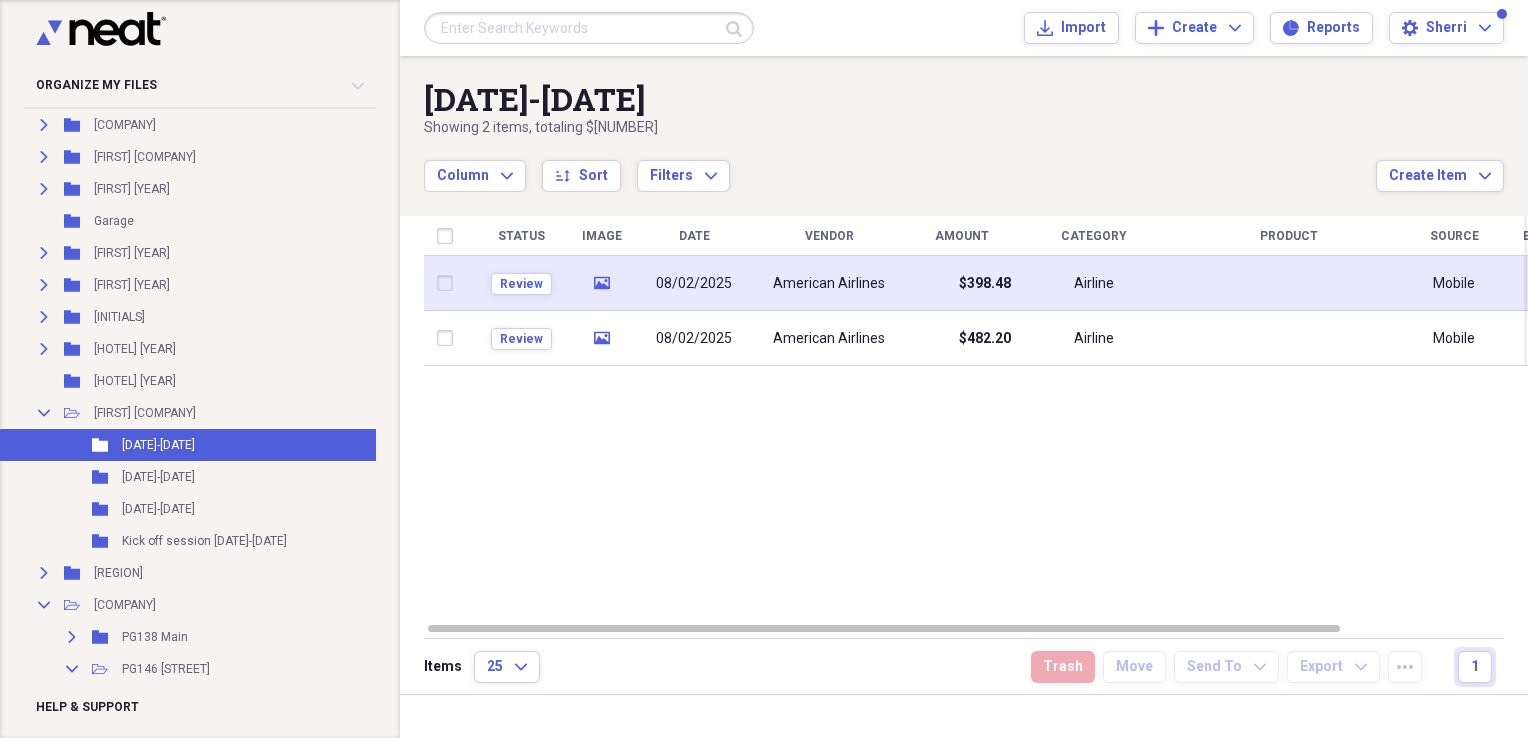 click on "08/02/2025" at bounding box center (694, 284) 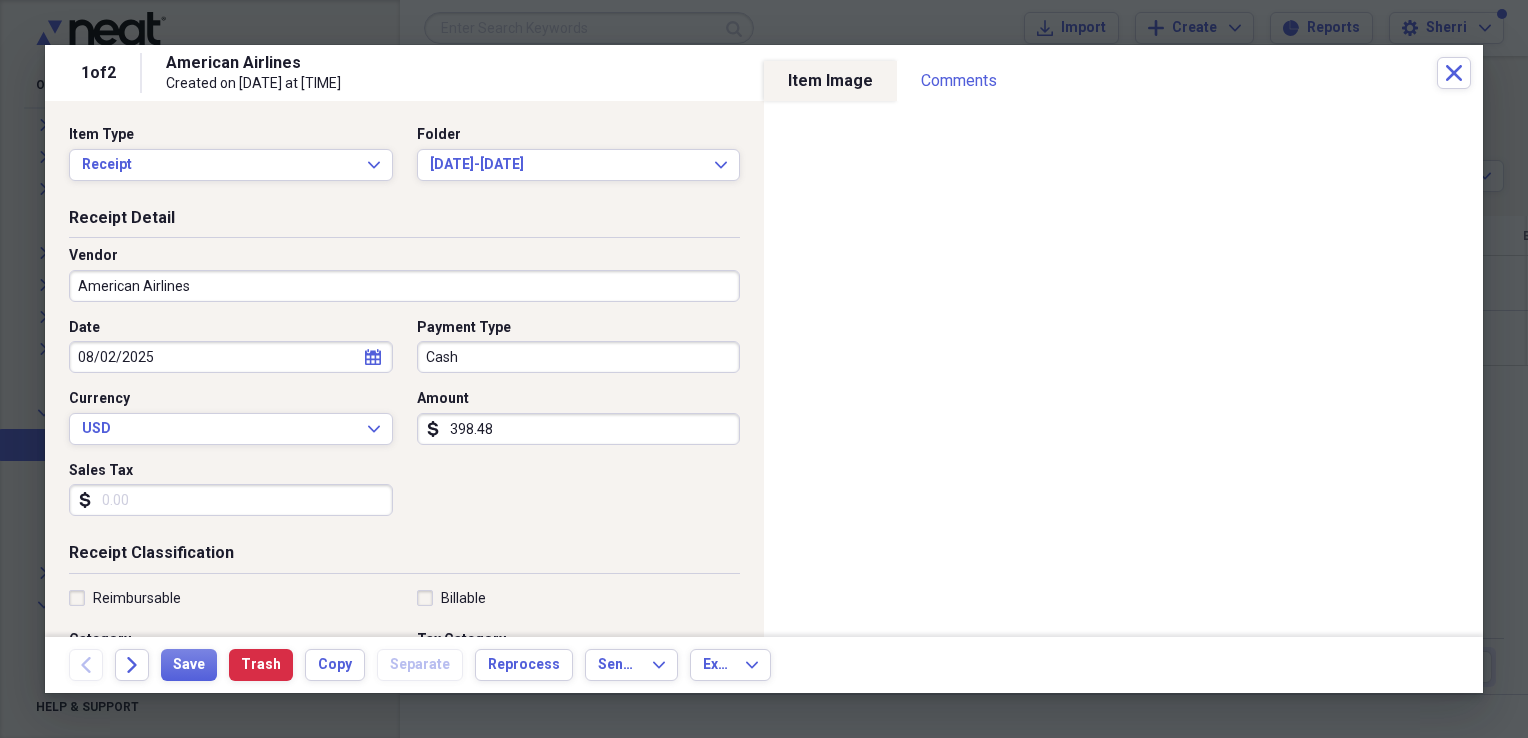 click on "calendar" 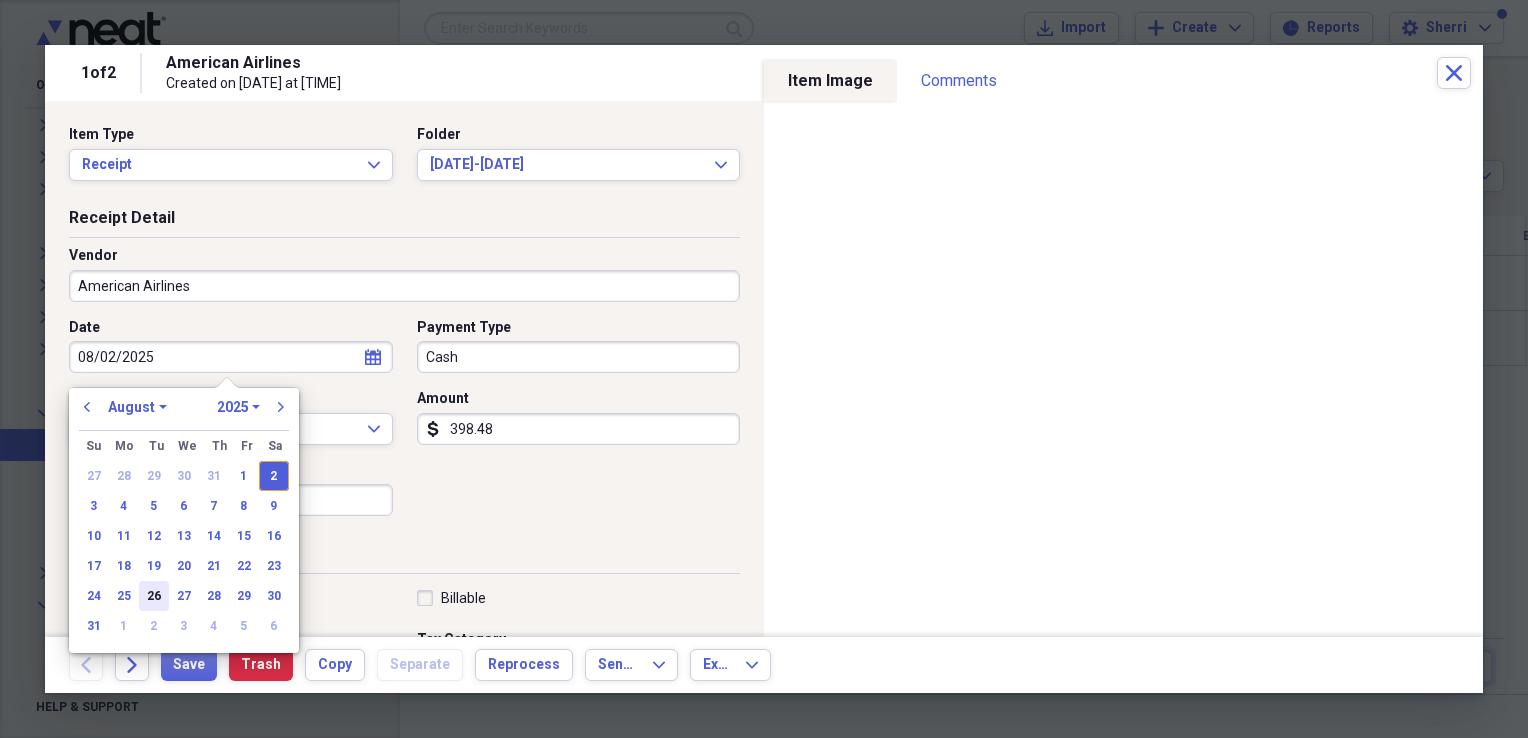 click on "26" at bounding box center (154, 596) 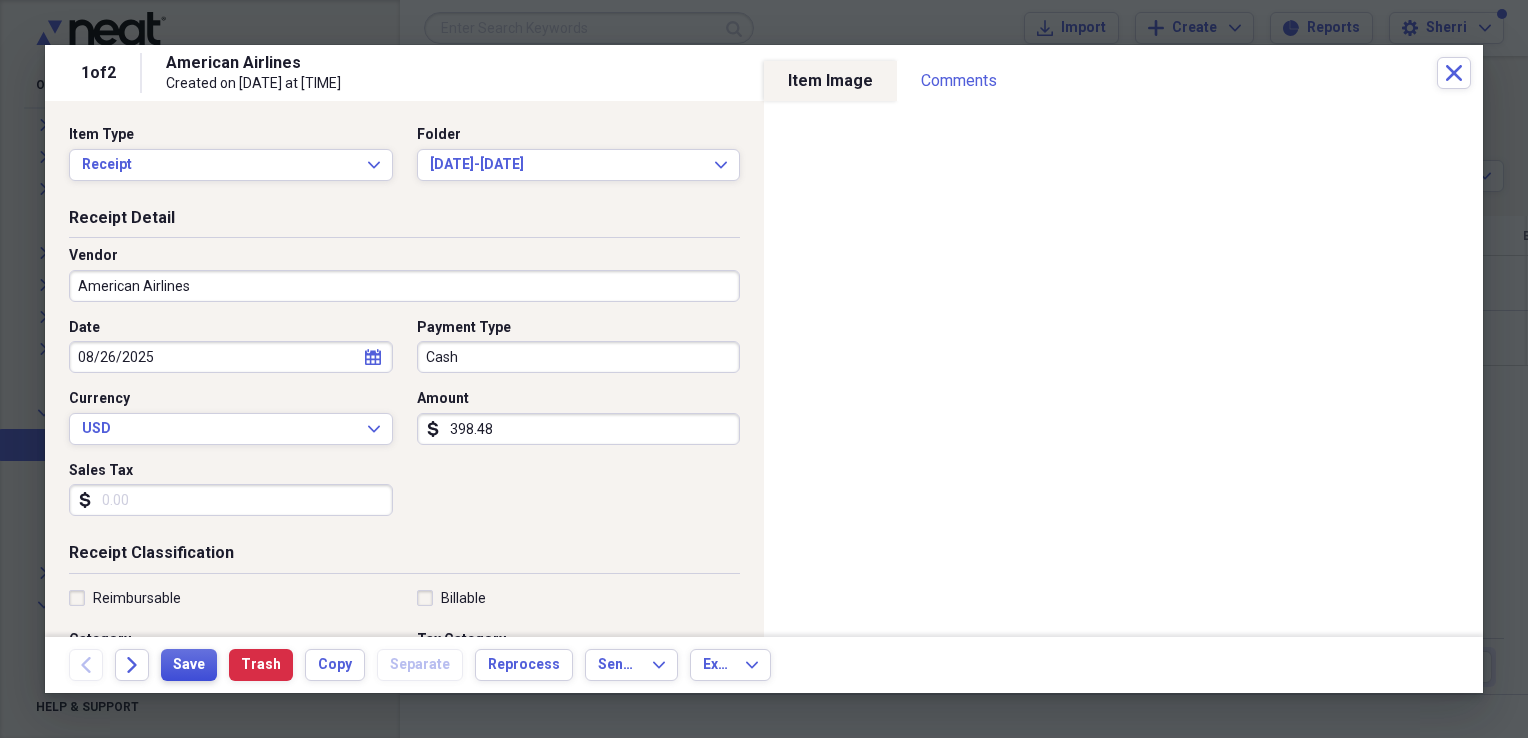 click on "Save" at bounding box center (189, 665) 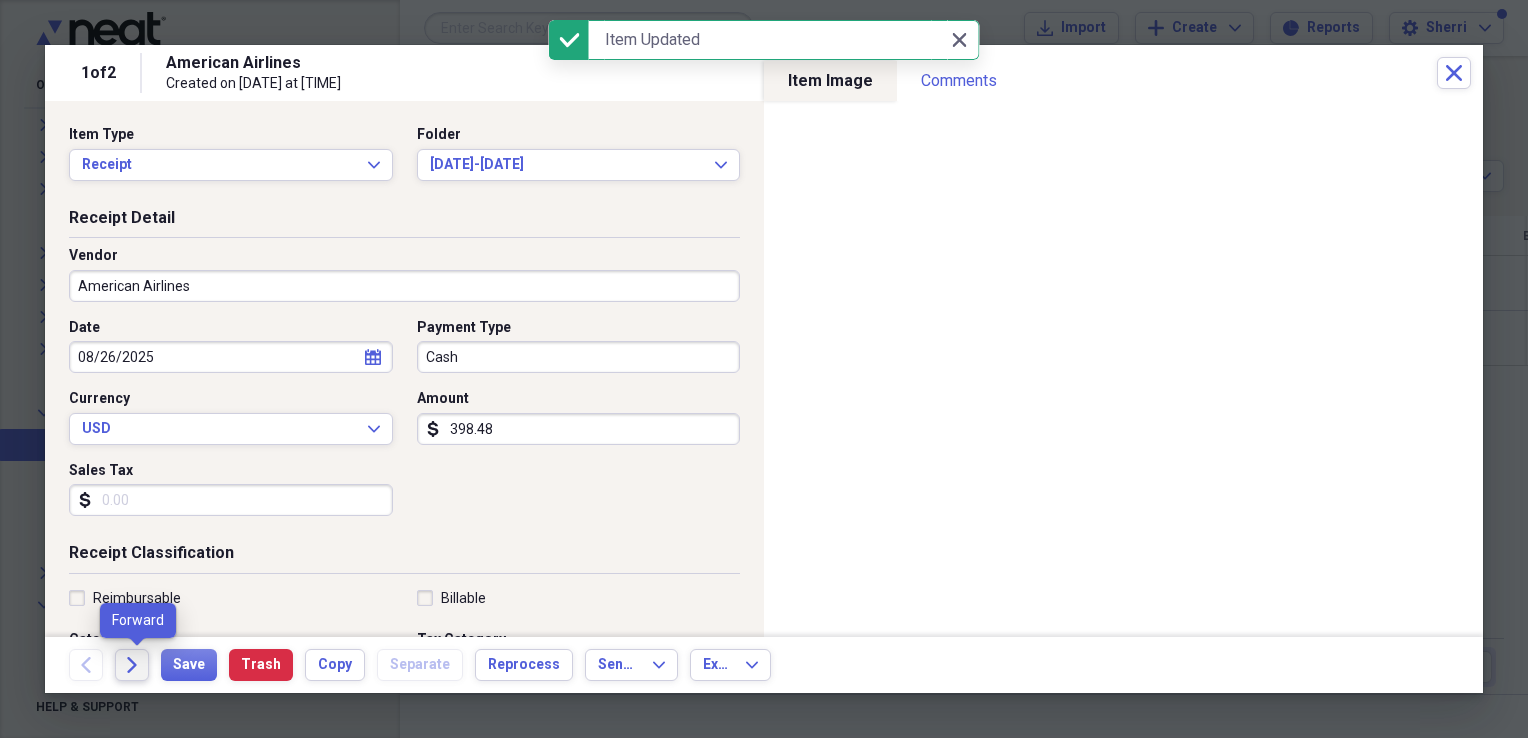 click on "Forward" 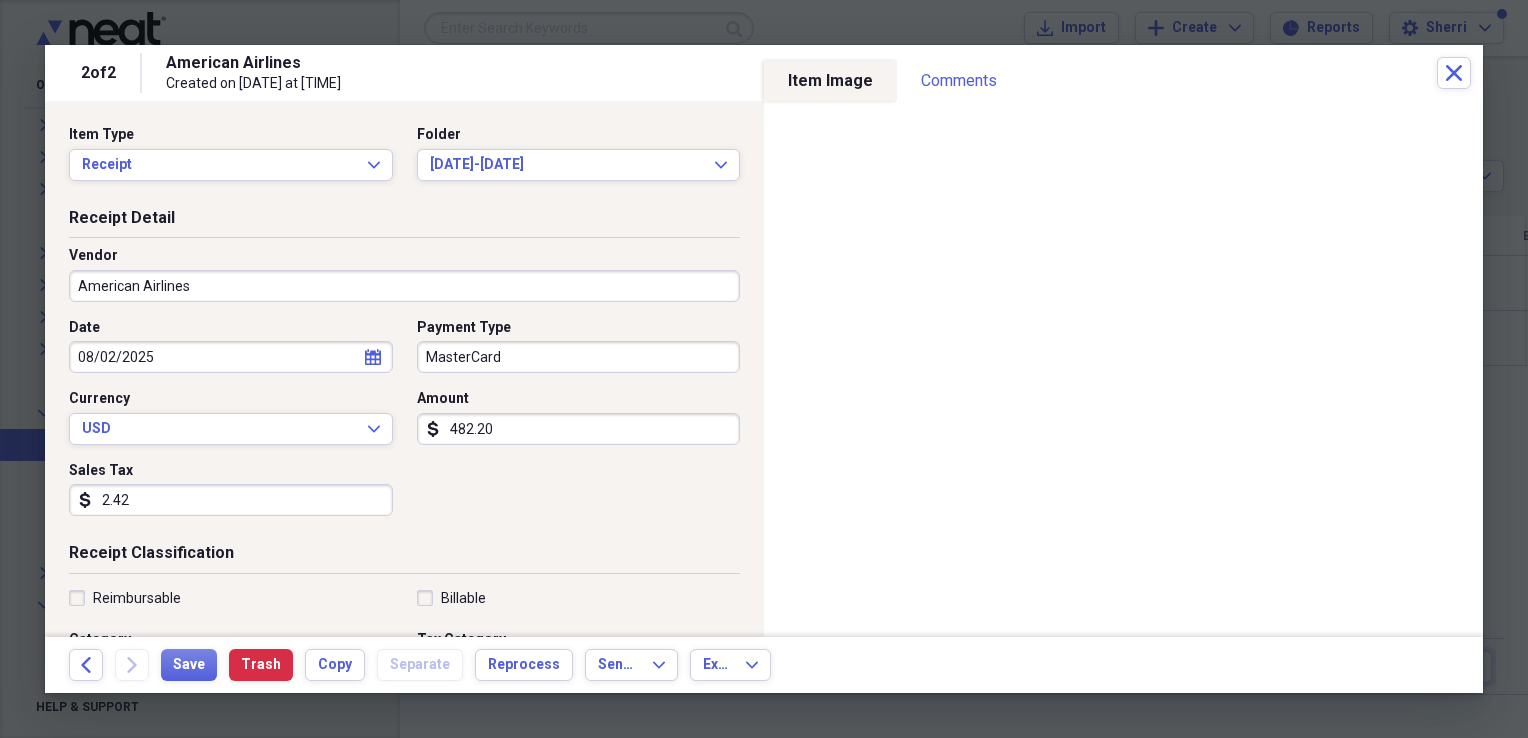 click on "calendar" 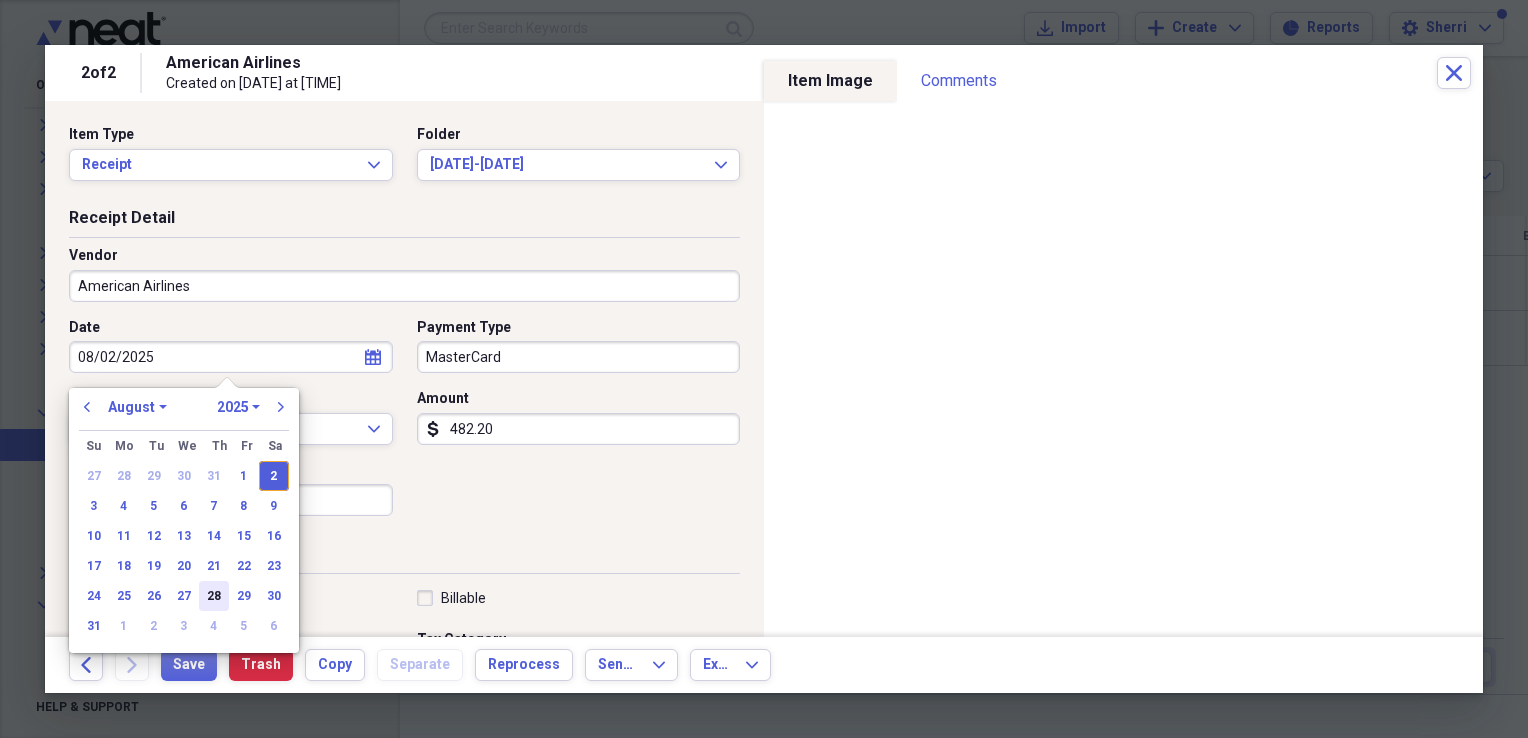 click on "28" at bounding box center [214, 596] 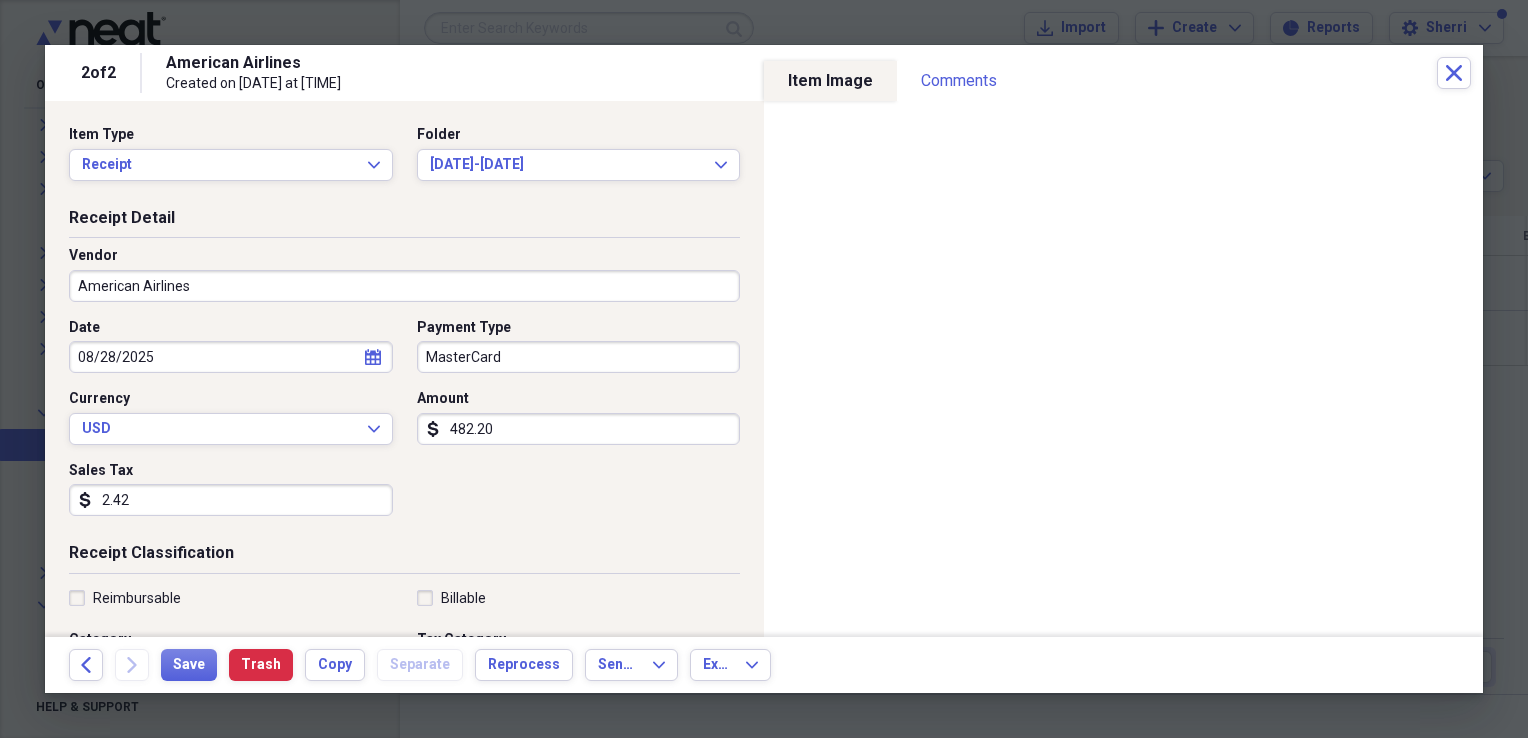 type on "08/28/2025" 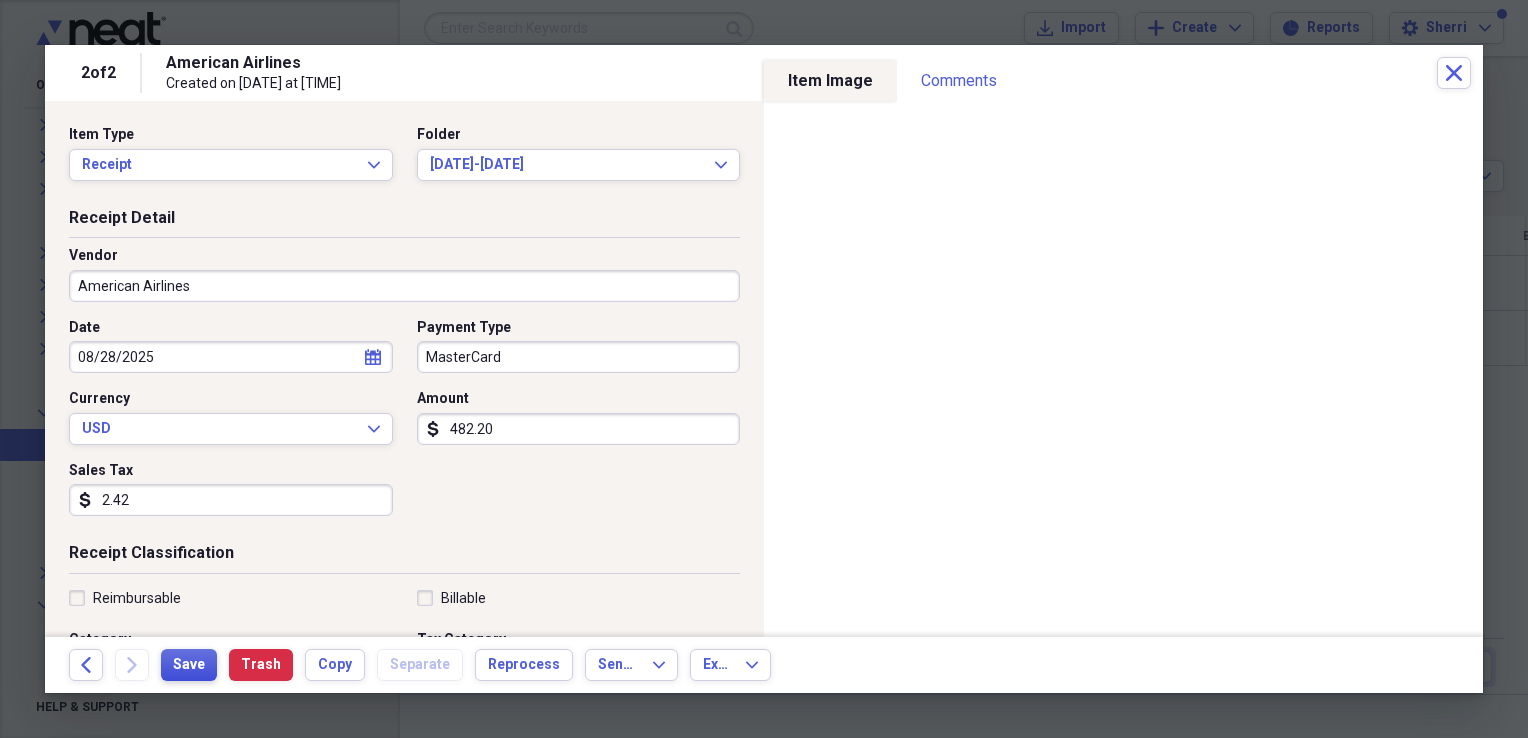 click on "Save" at bounding box center (189, 665) 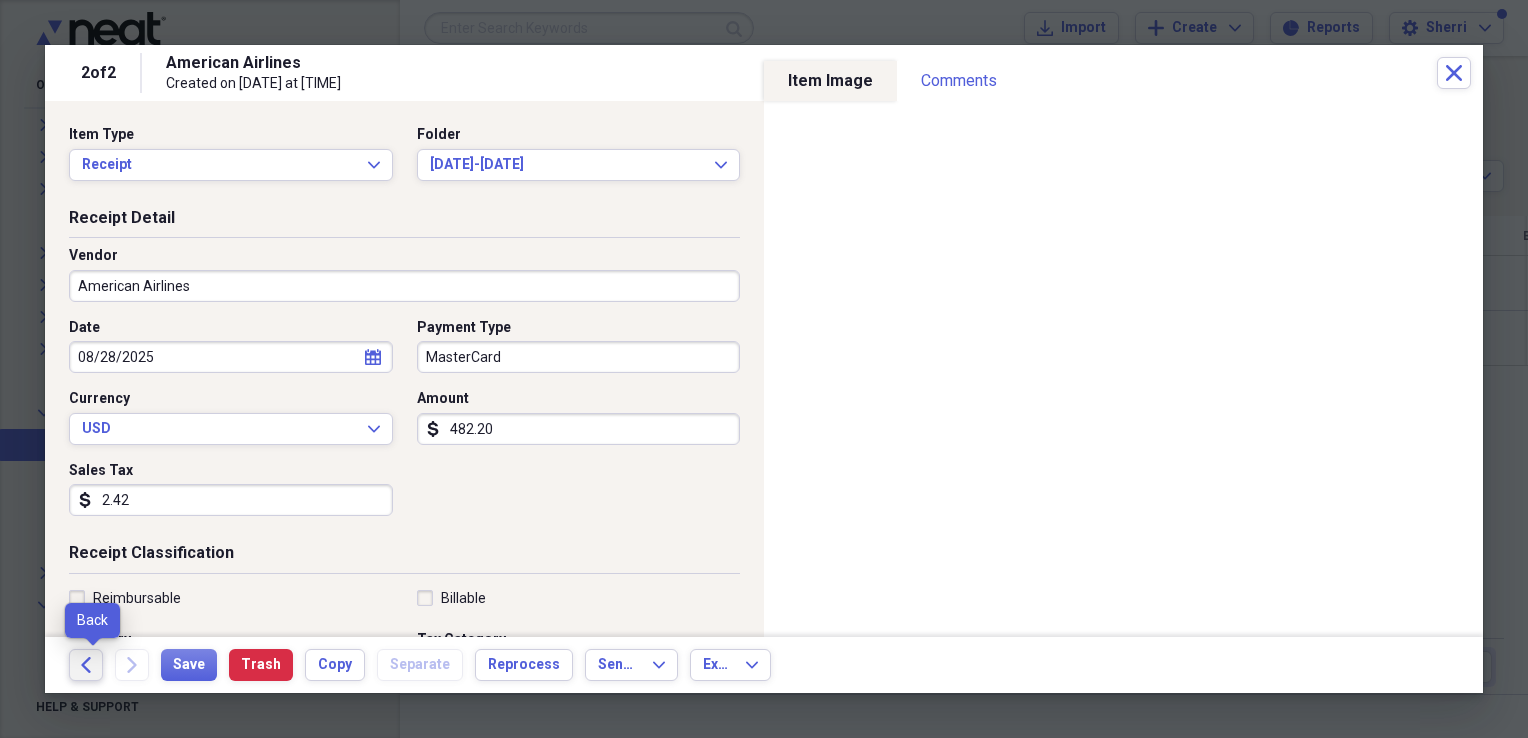click 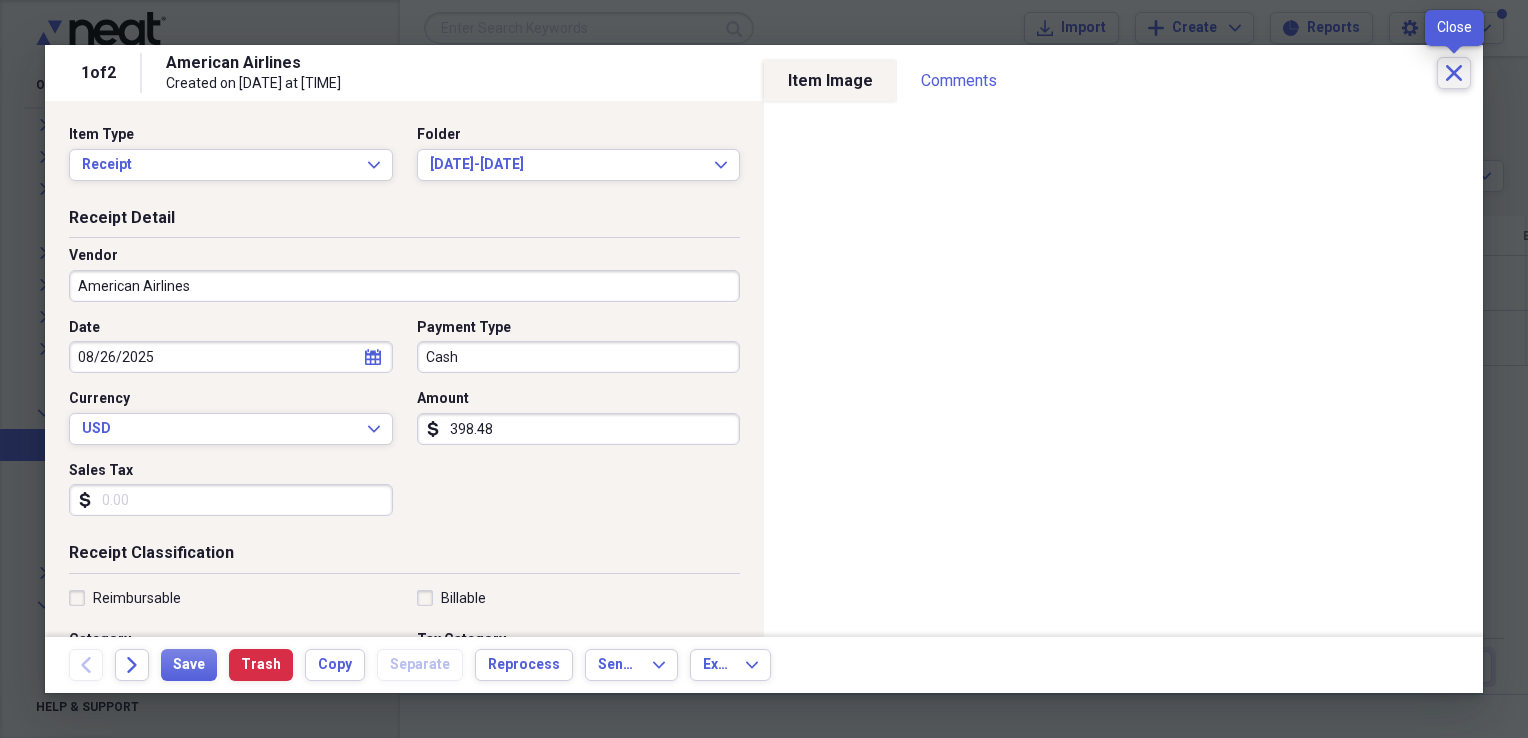 click 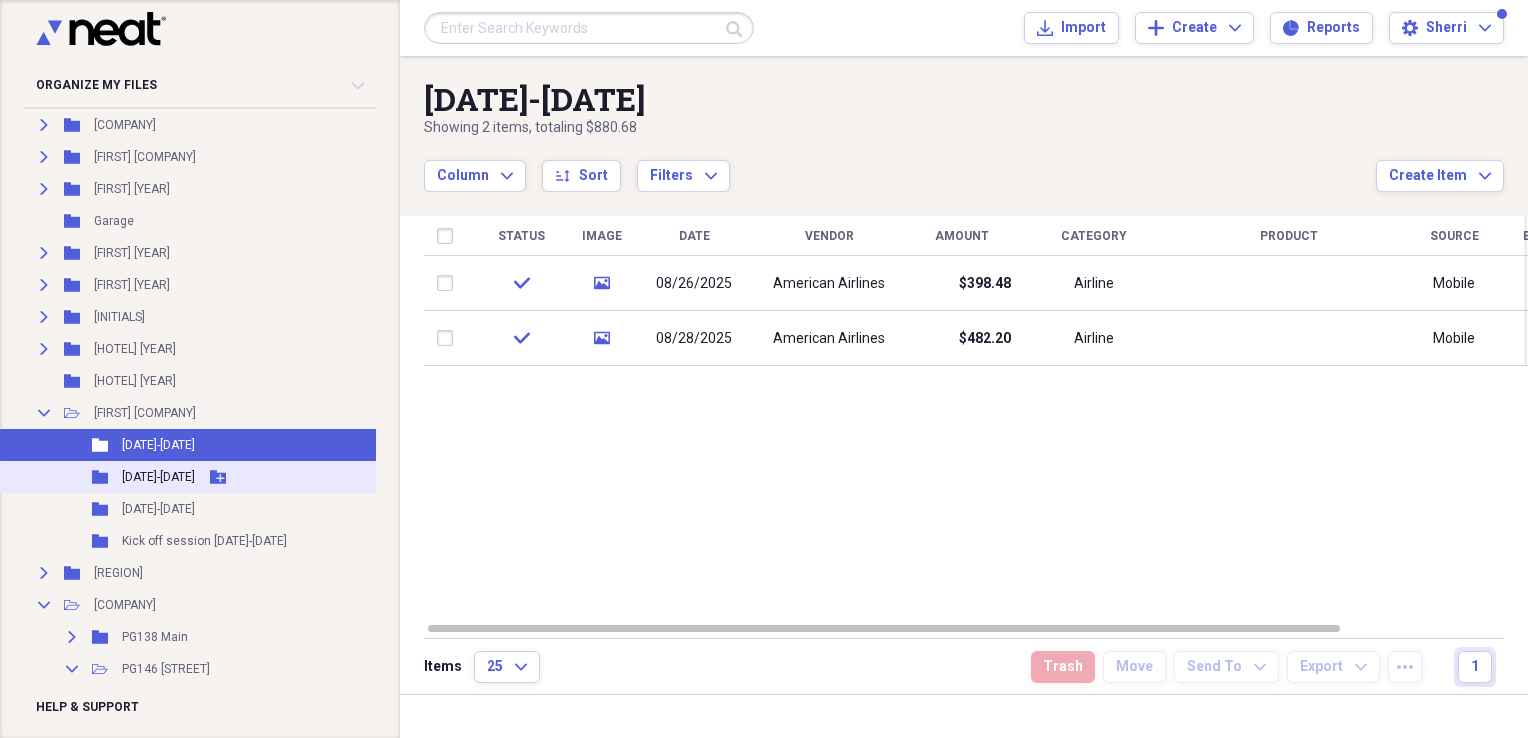click on "[DATE]-[DATE]" at bounding box center (158, 477) 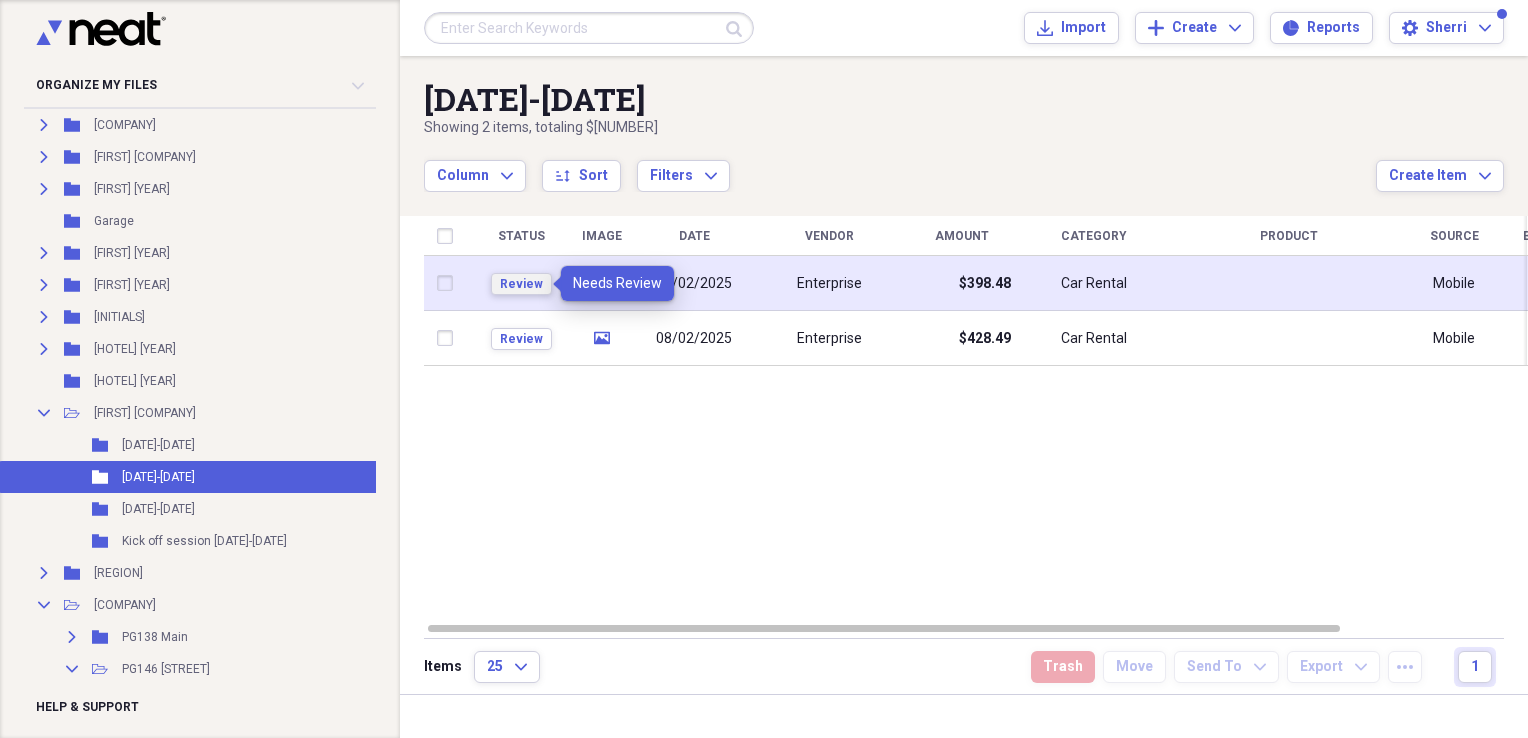 click on "Review" at bounding box center [521, 284] 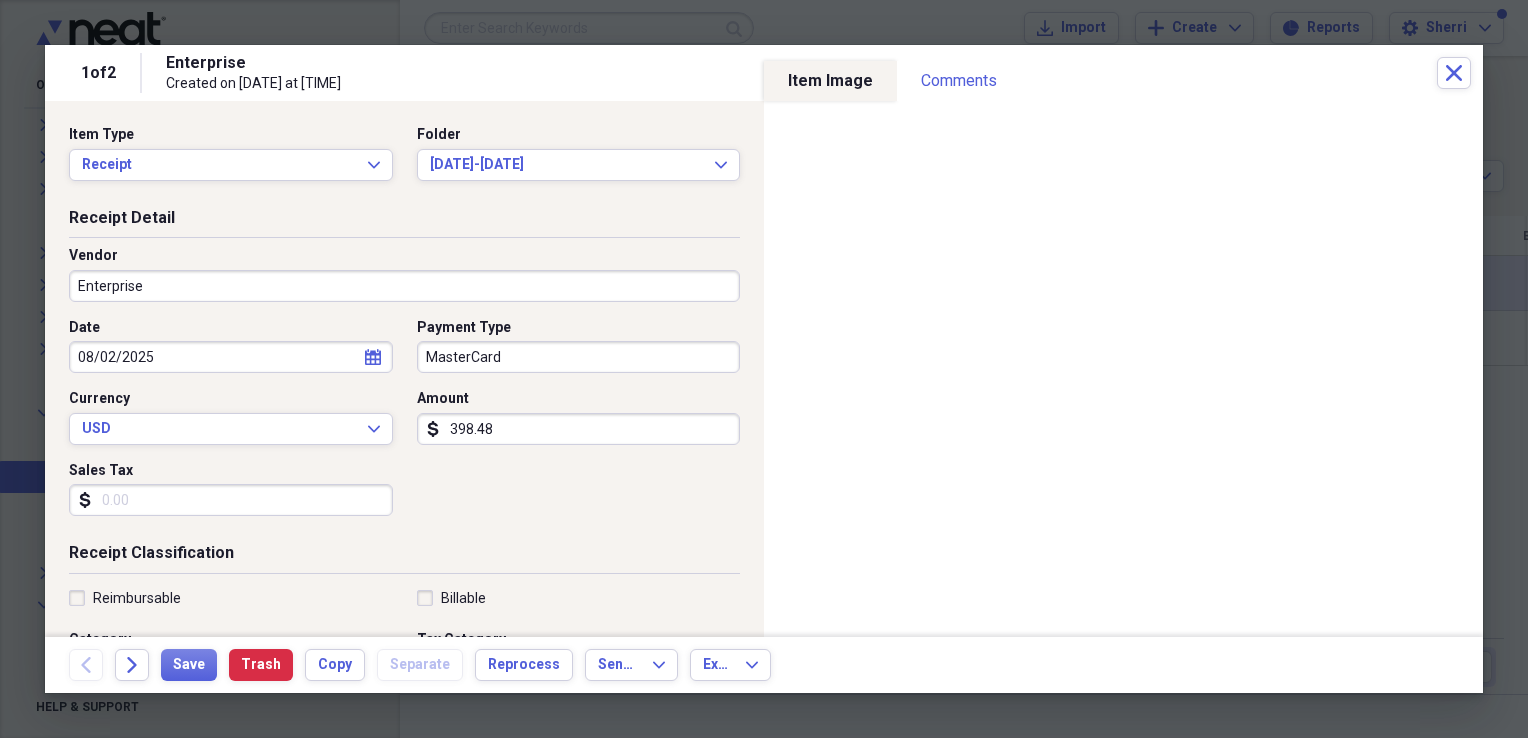 click 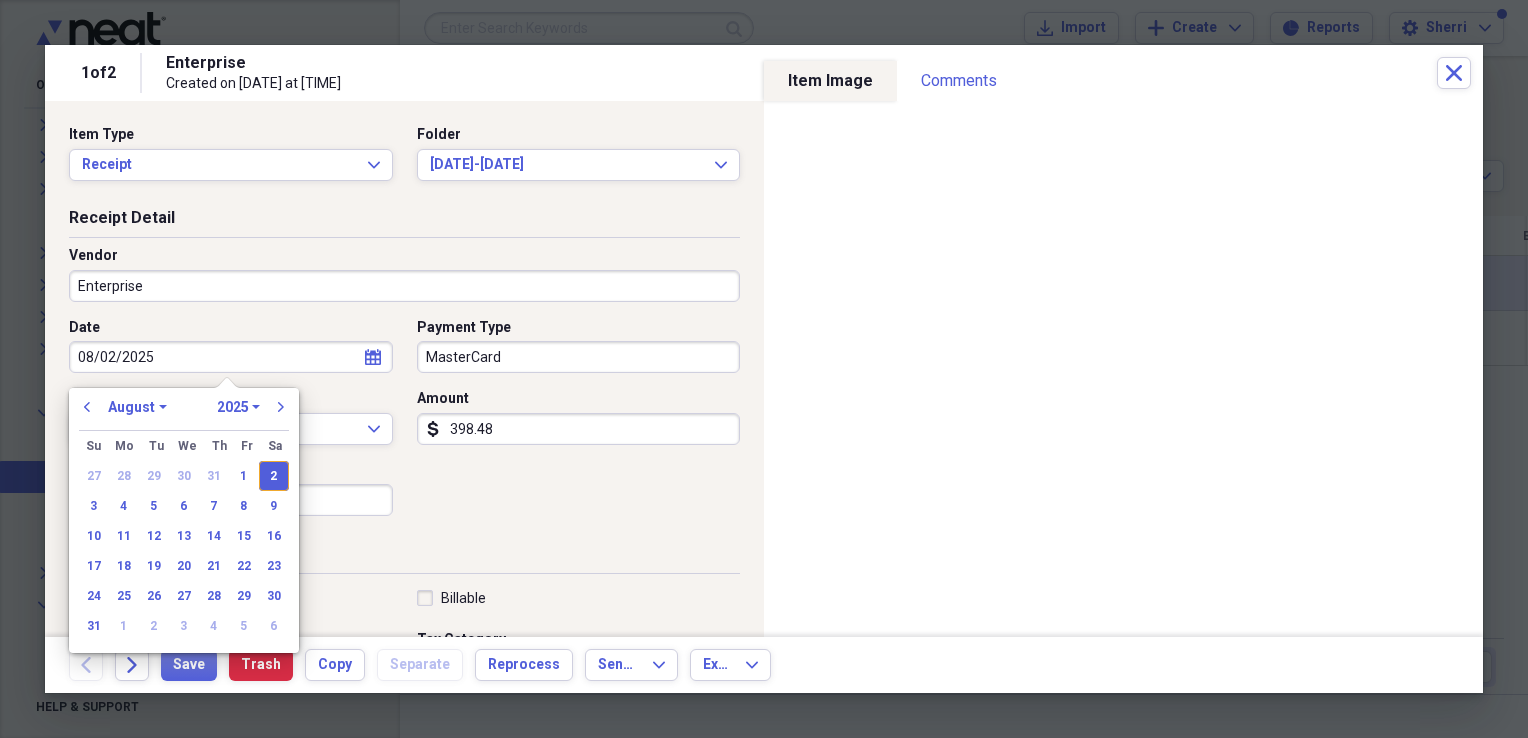 click on "January February March April May June July August September October November December" at bounding box center [137, 407] 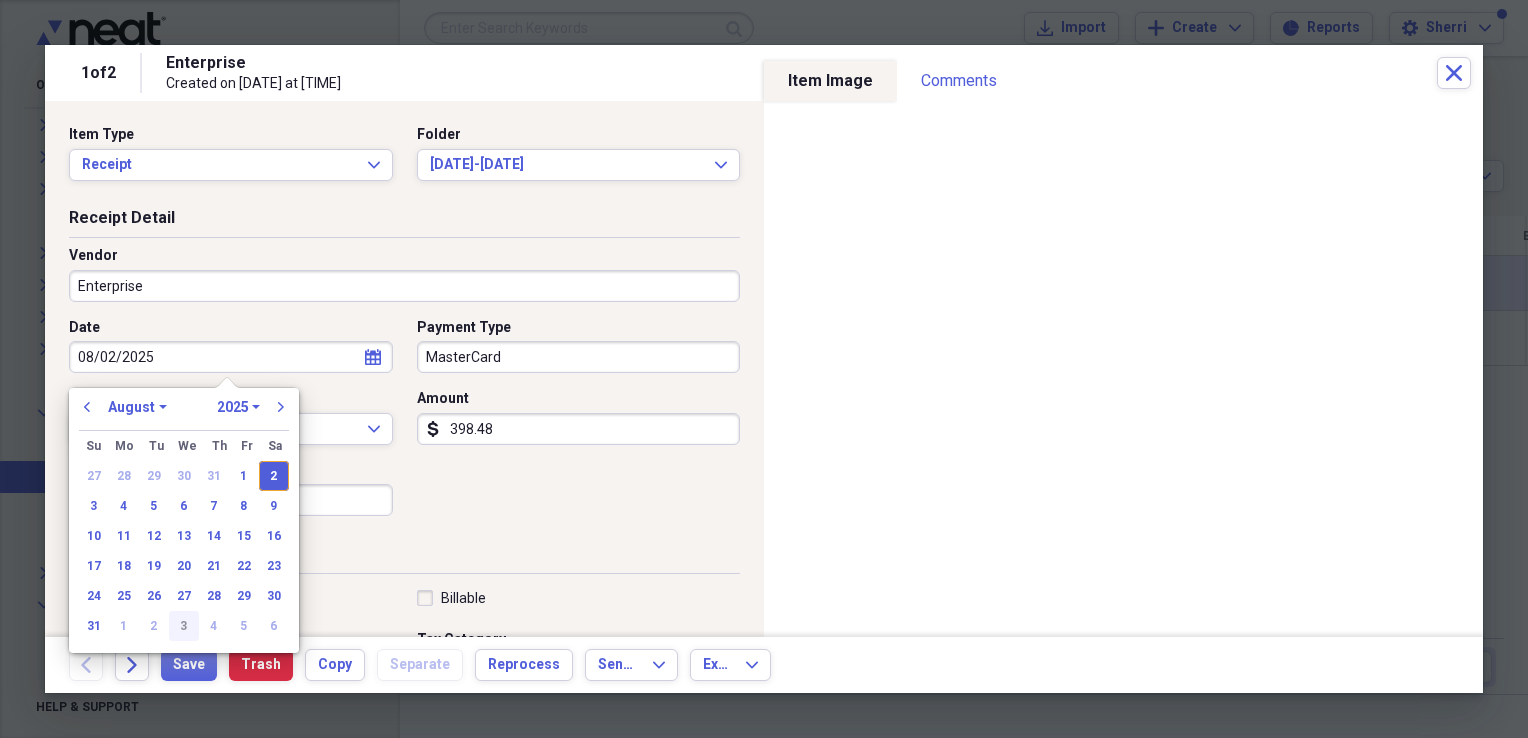 select on "8" 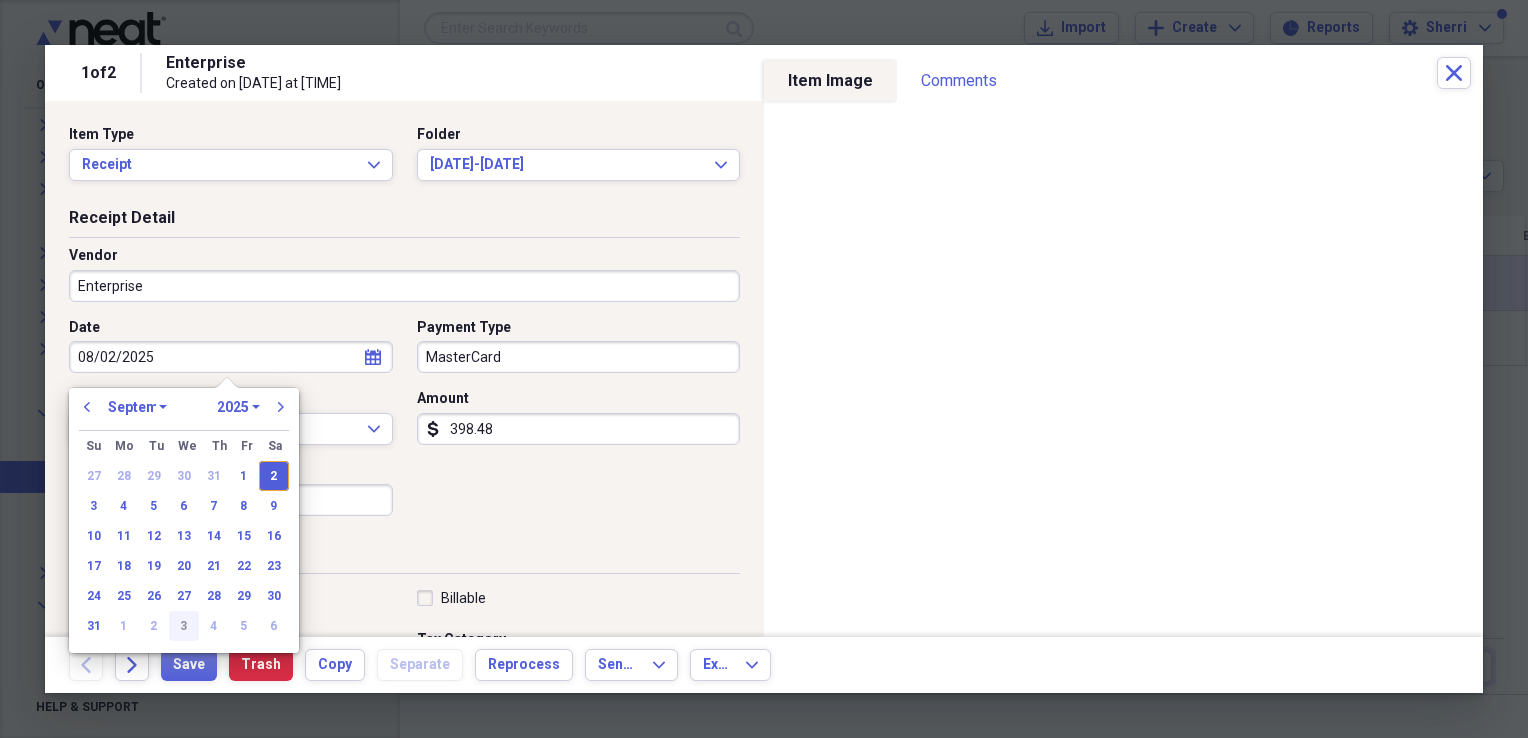 click on "January February March April May June July August September October November December" at bounding box center [137, 407] 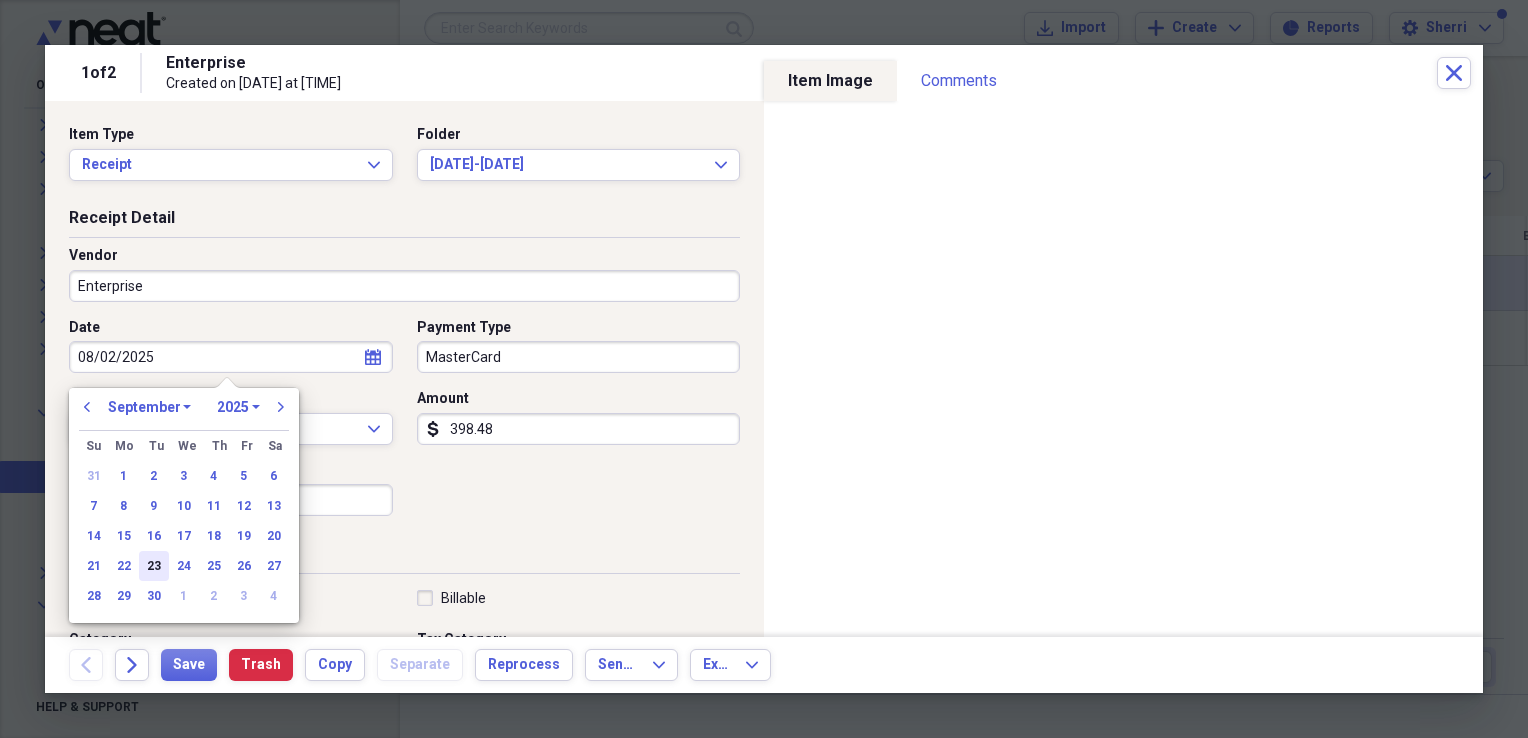click on "23" at bounding box center [154, 566] 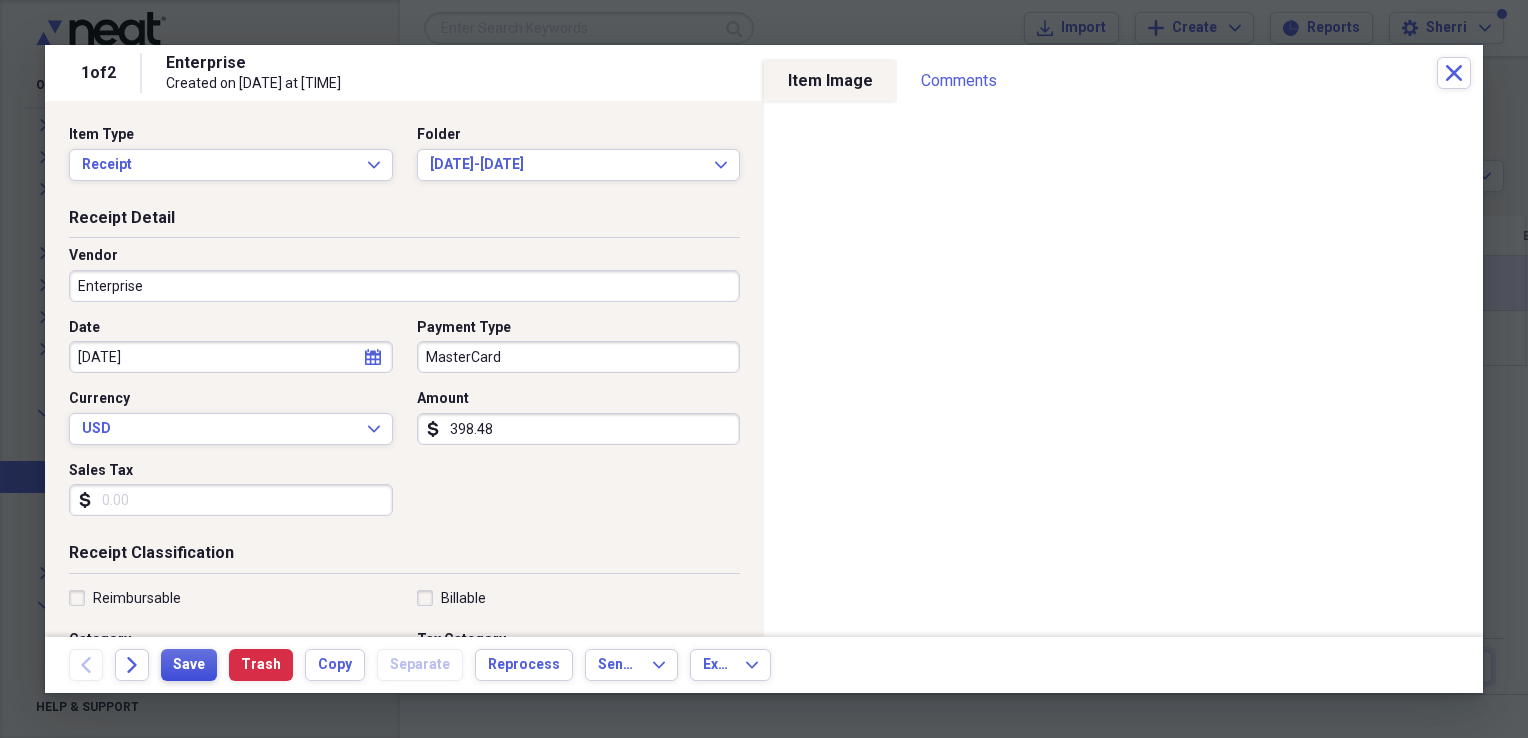 click on "Save" at bounding box center [189, 665] 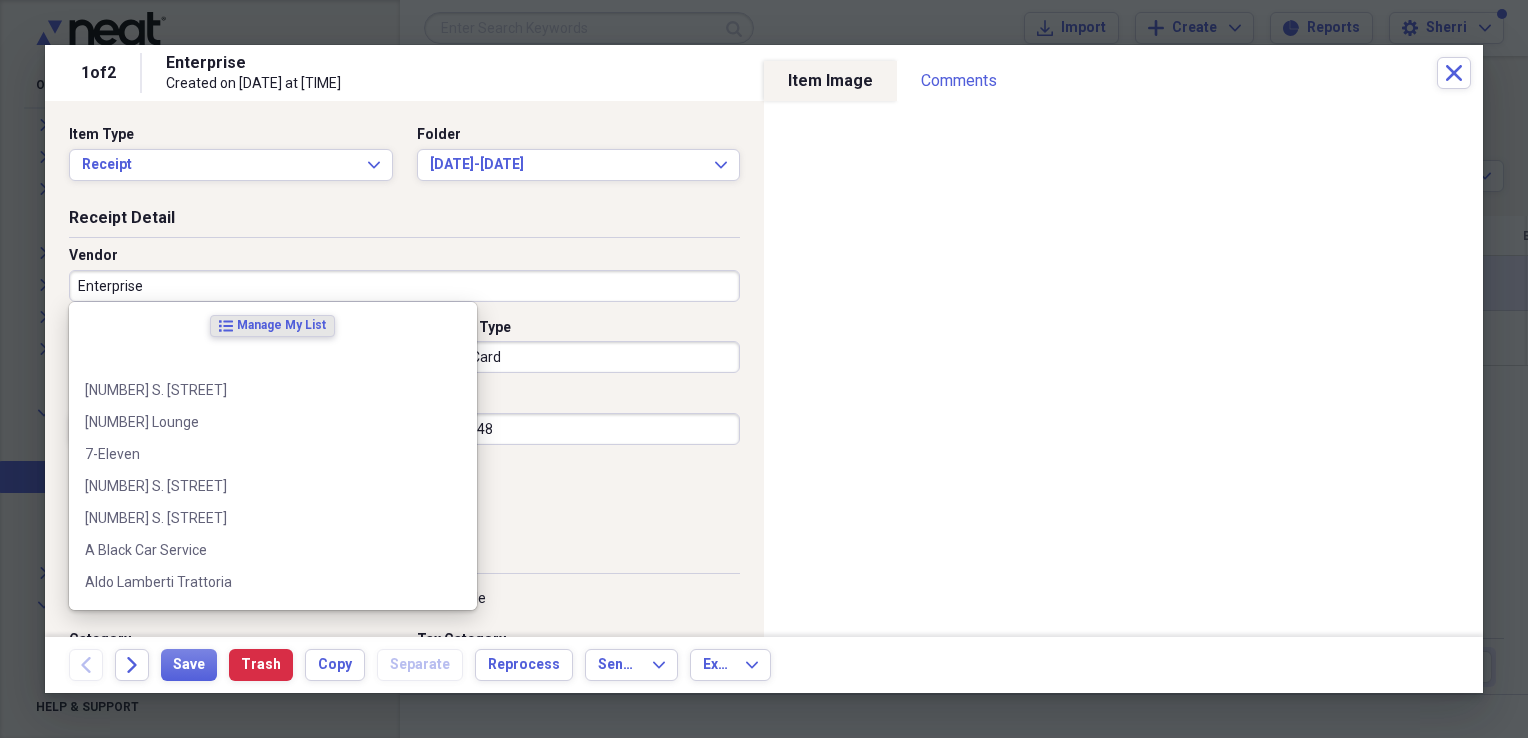 click on "Enterprise" at bounding box center (404, 286) 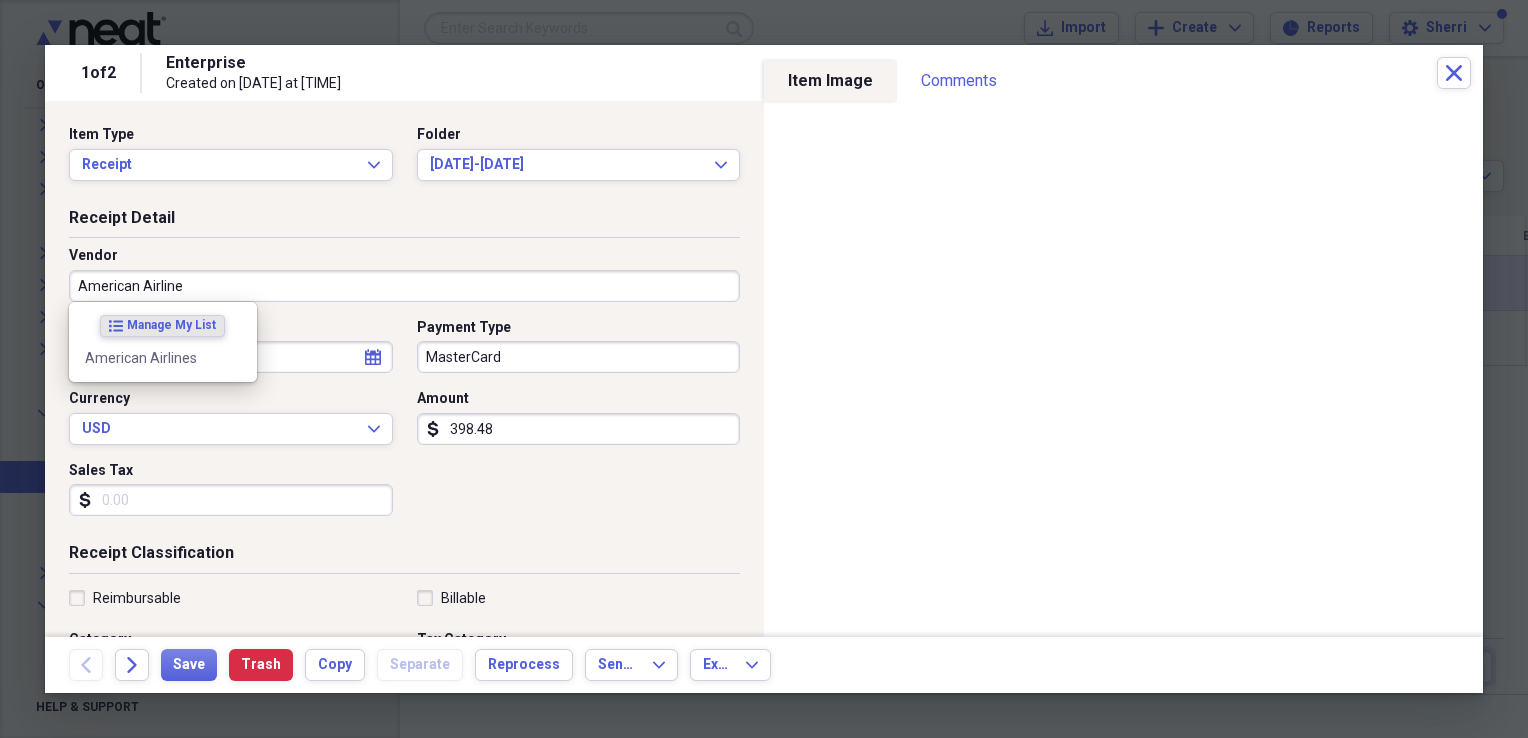type on "American Airlines" 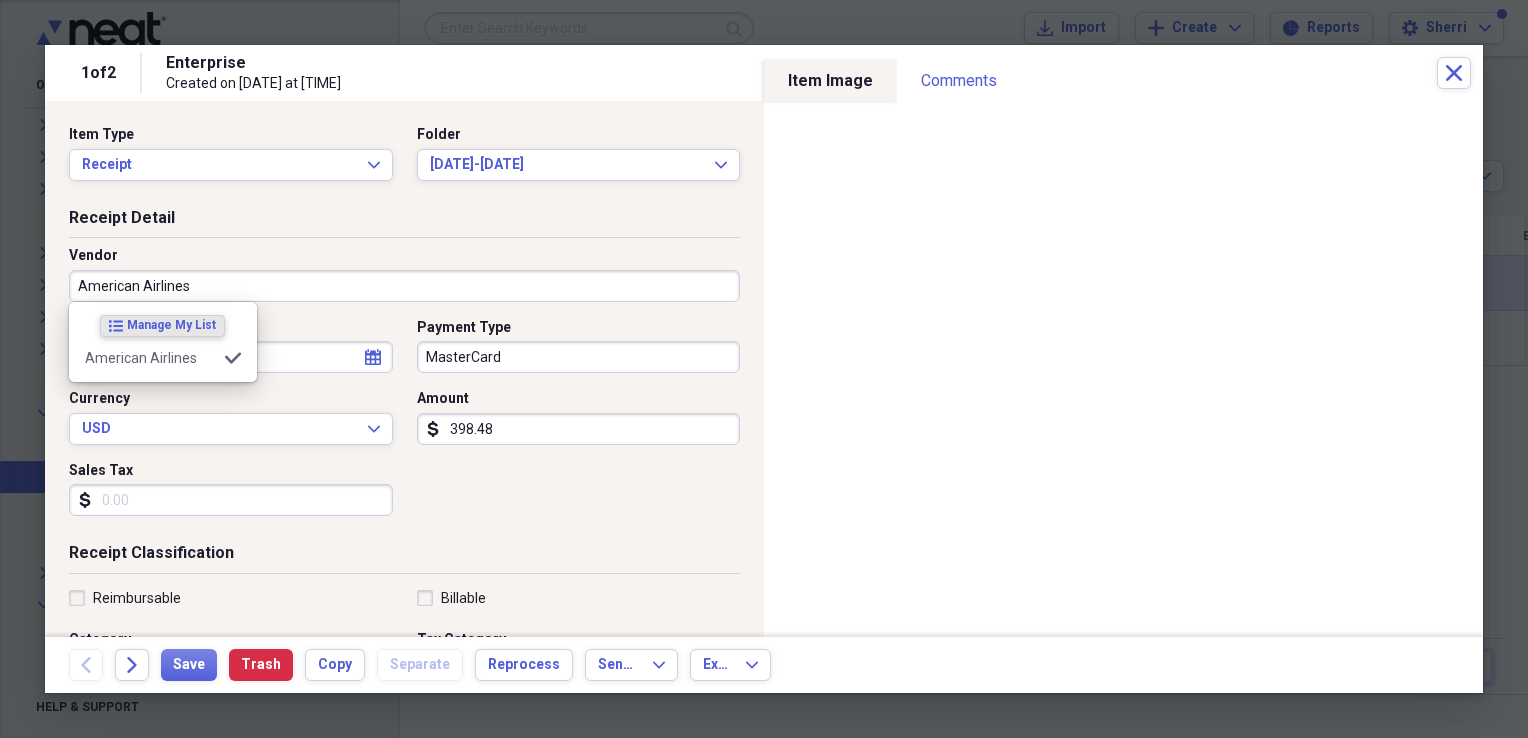 type on "Airline" 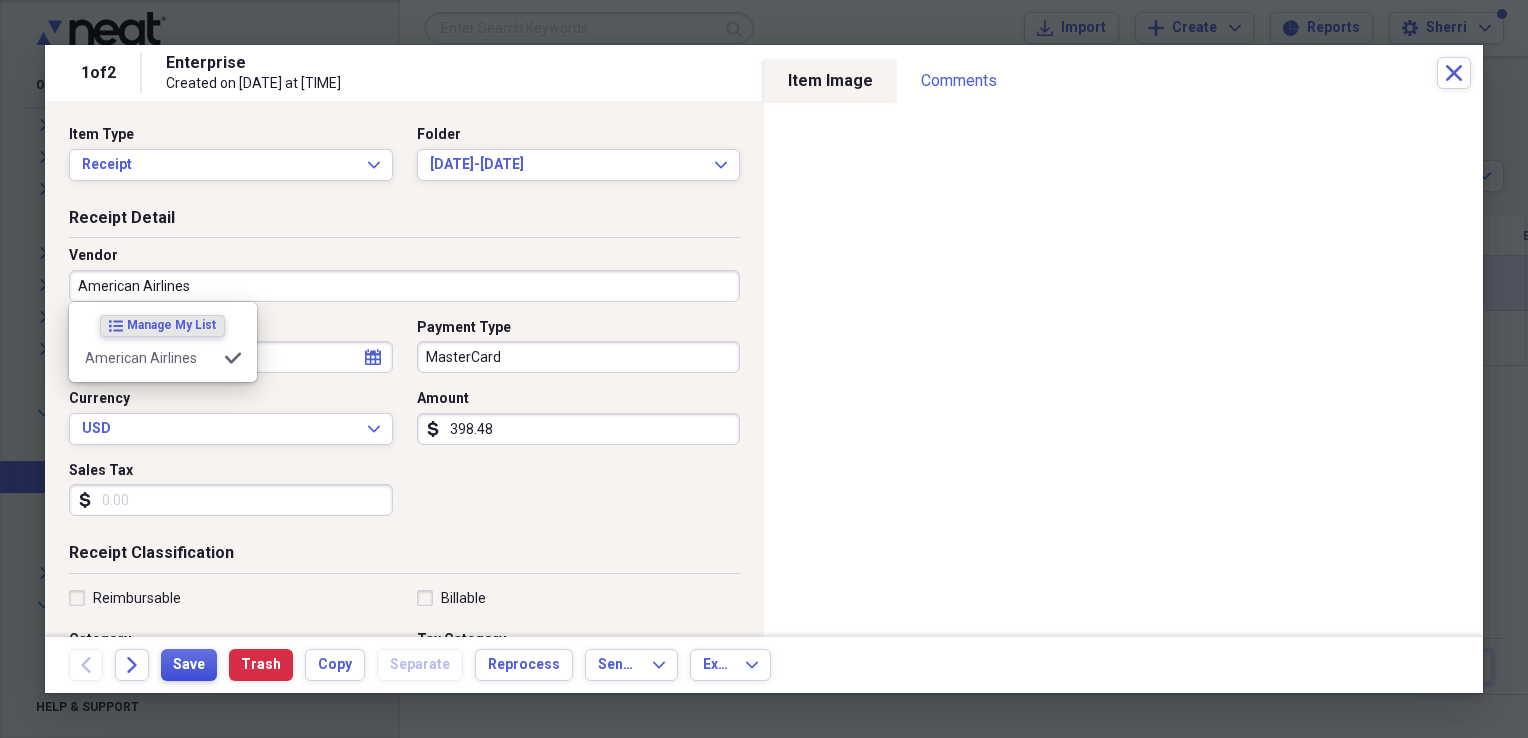 type on "American Airlines" 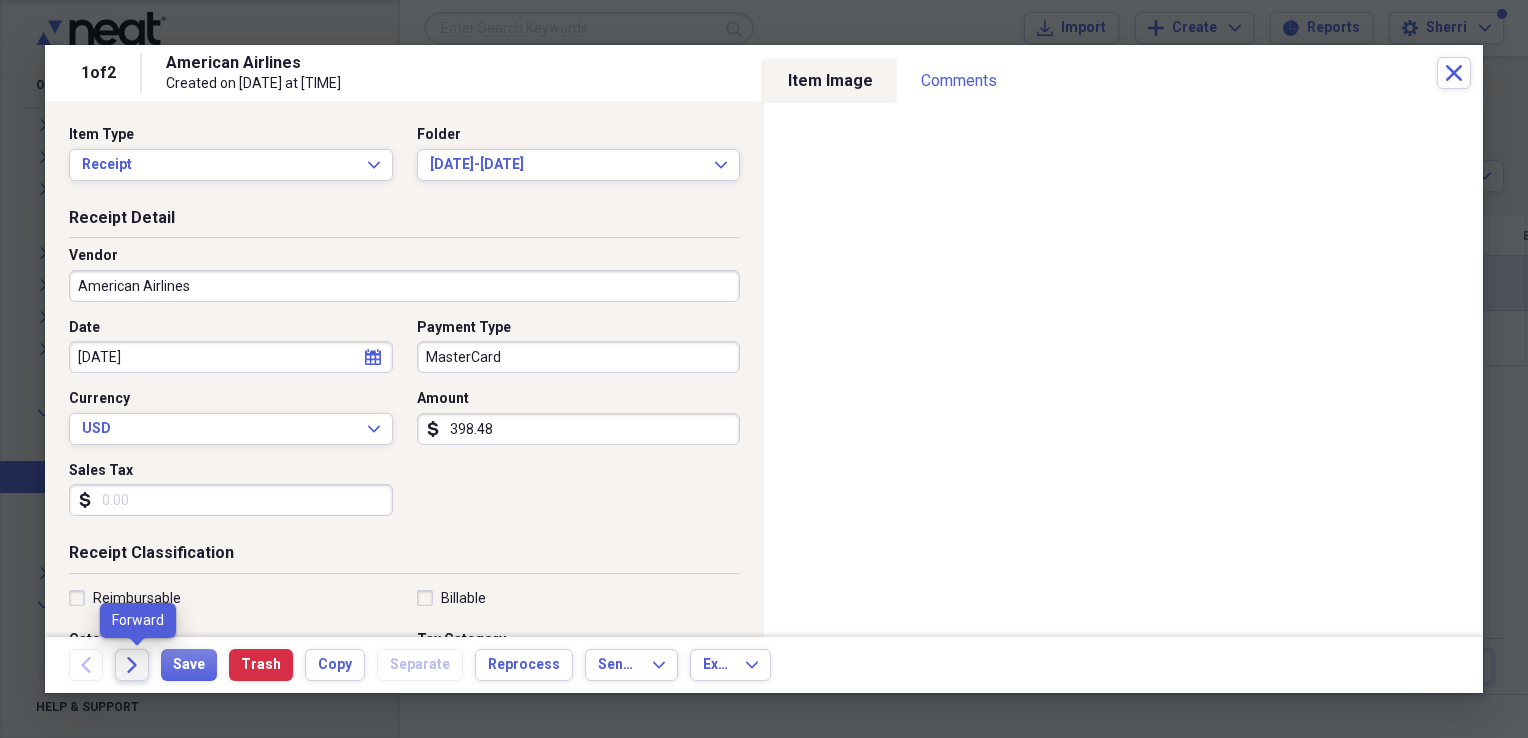 click 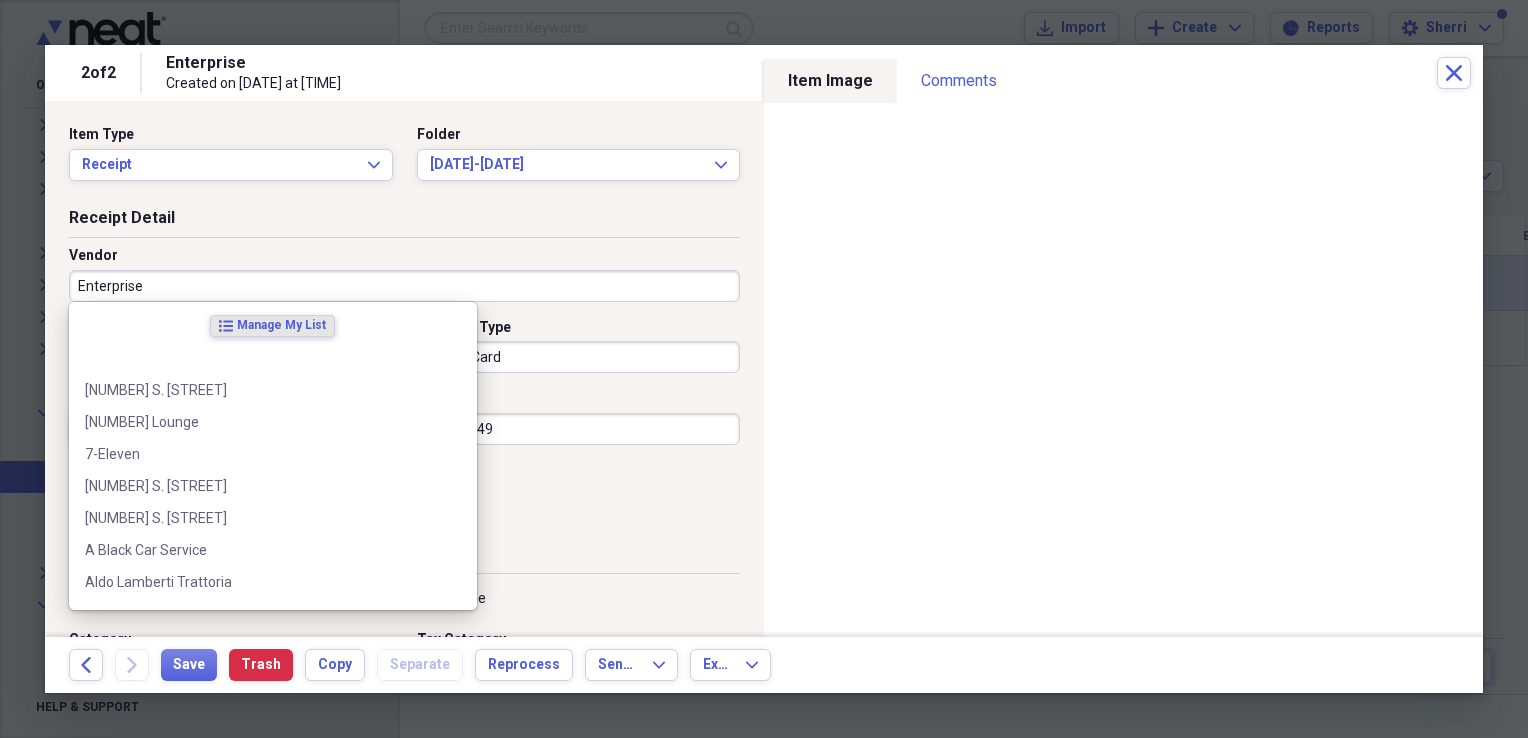 drag, startPoint x: 241, startPoint y: 286, endPoint x: 333, endPoint y: 296, distance: 92.541885 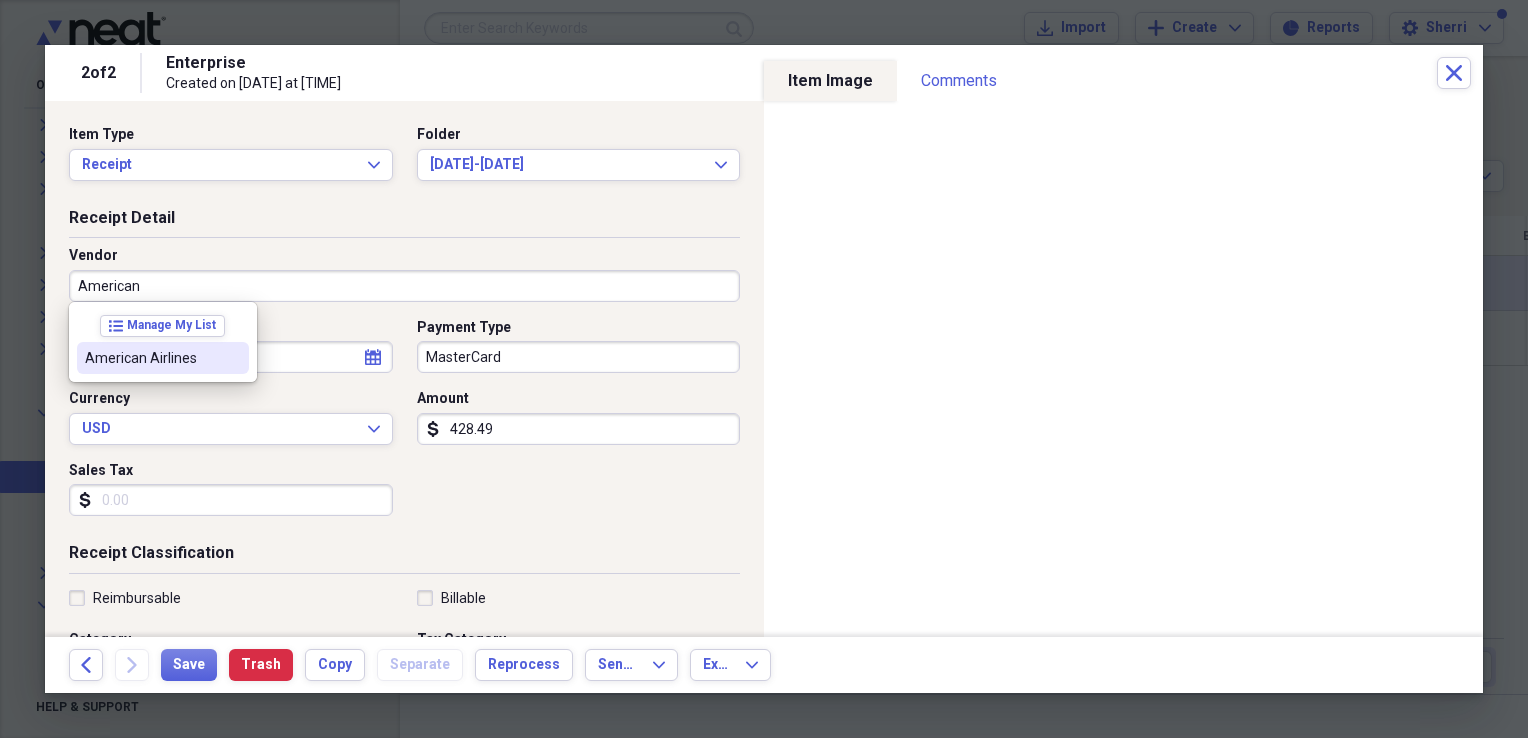 click on "American Airlines" at bounding box center [151, 358] 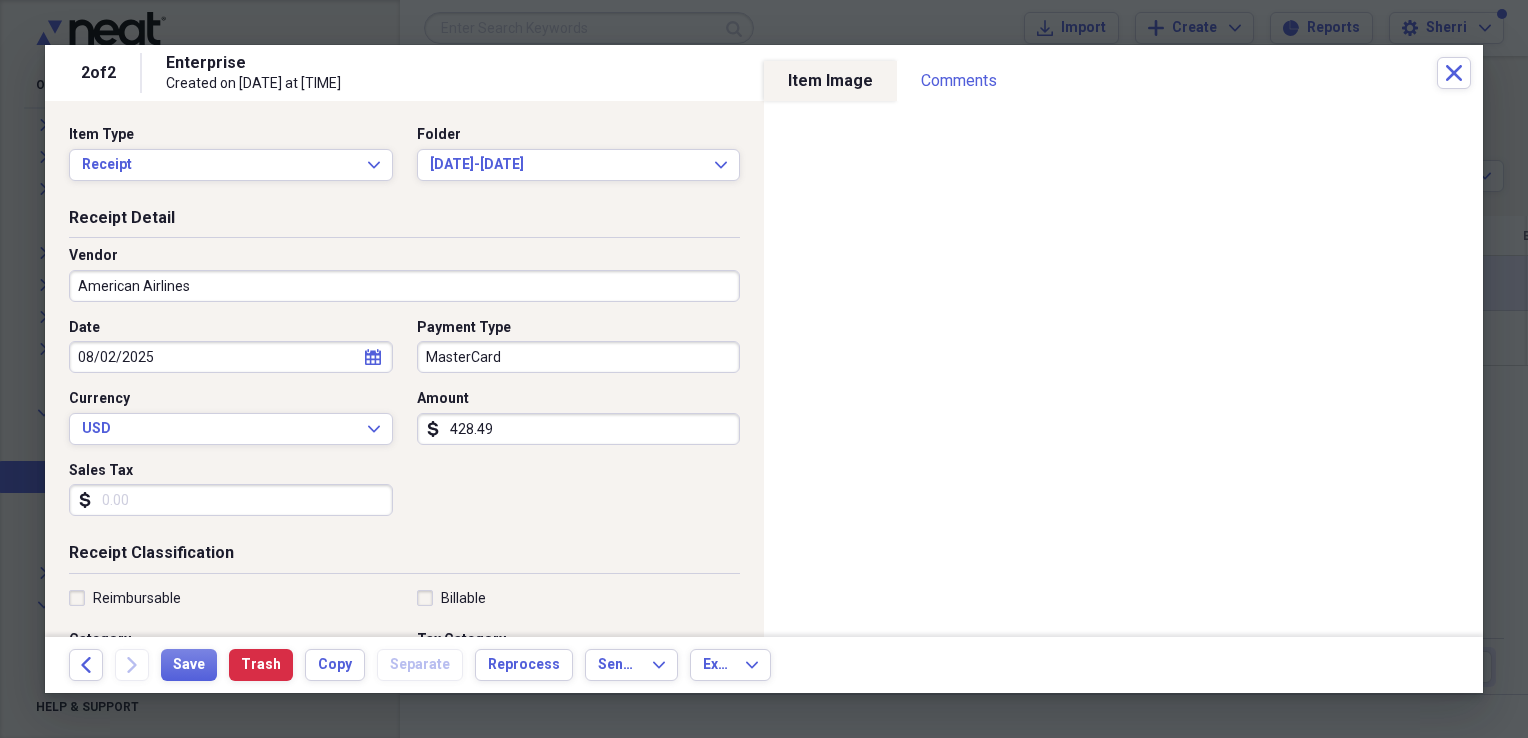 type on "Airline" 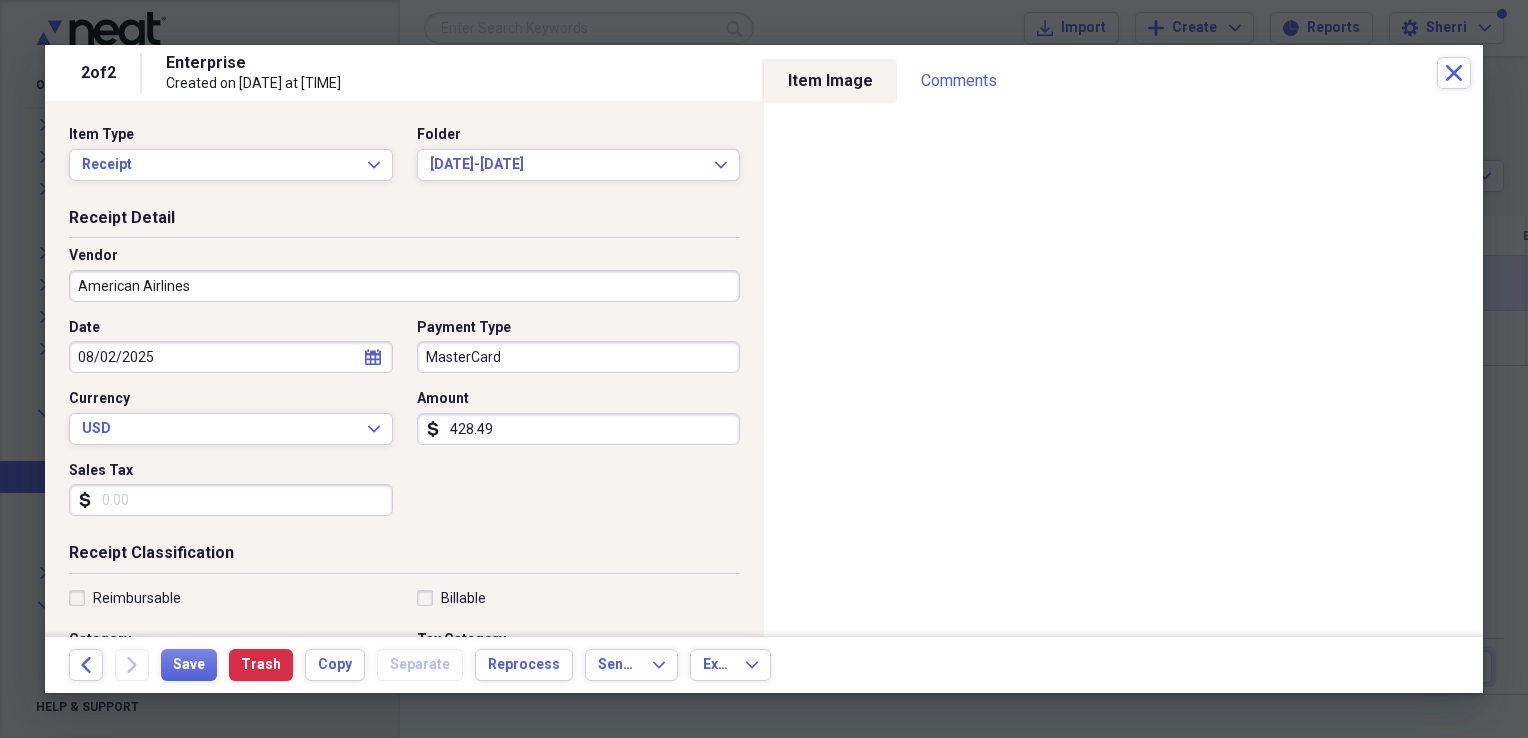 click 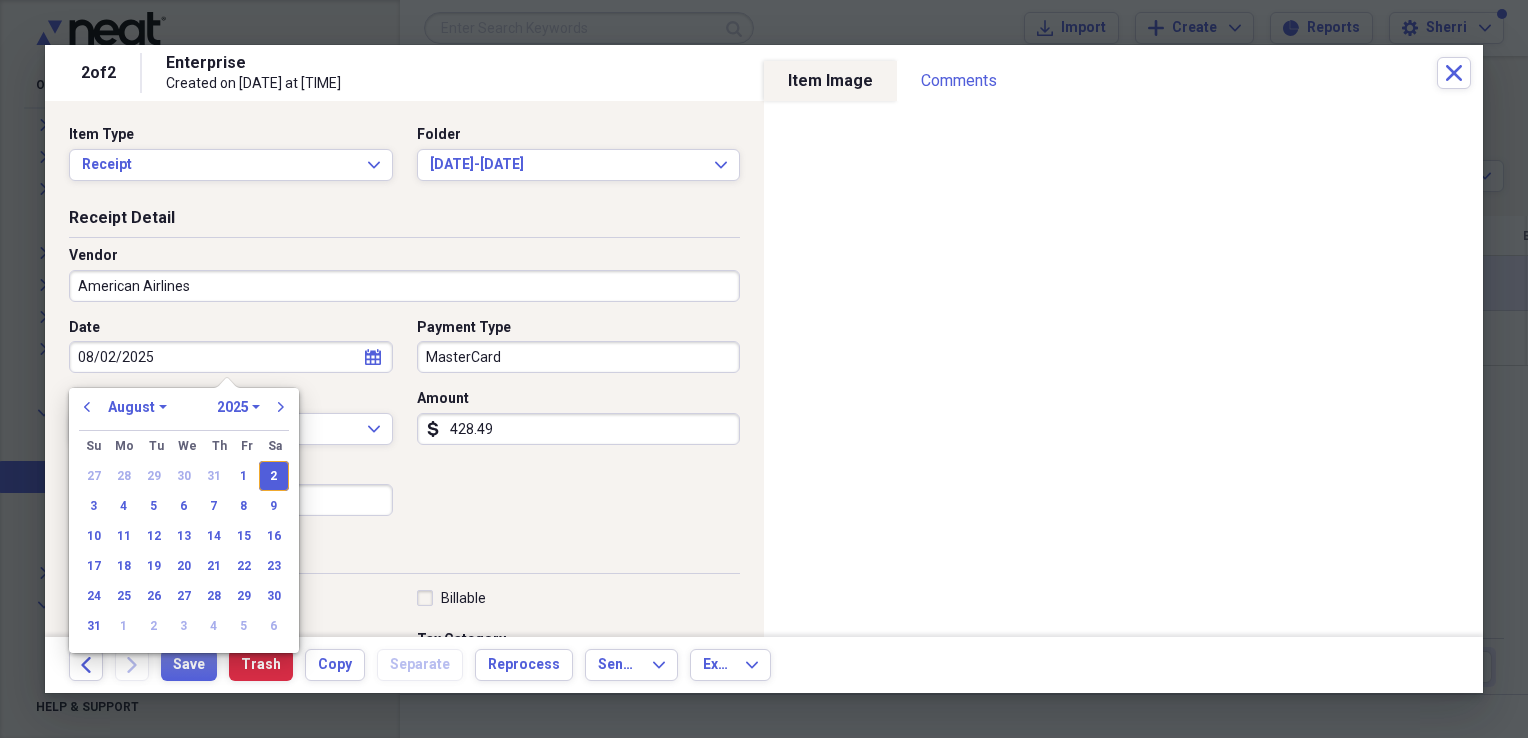 click on "January February March April May June July August September October November December" at bounding box center (137, 407) 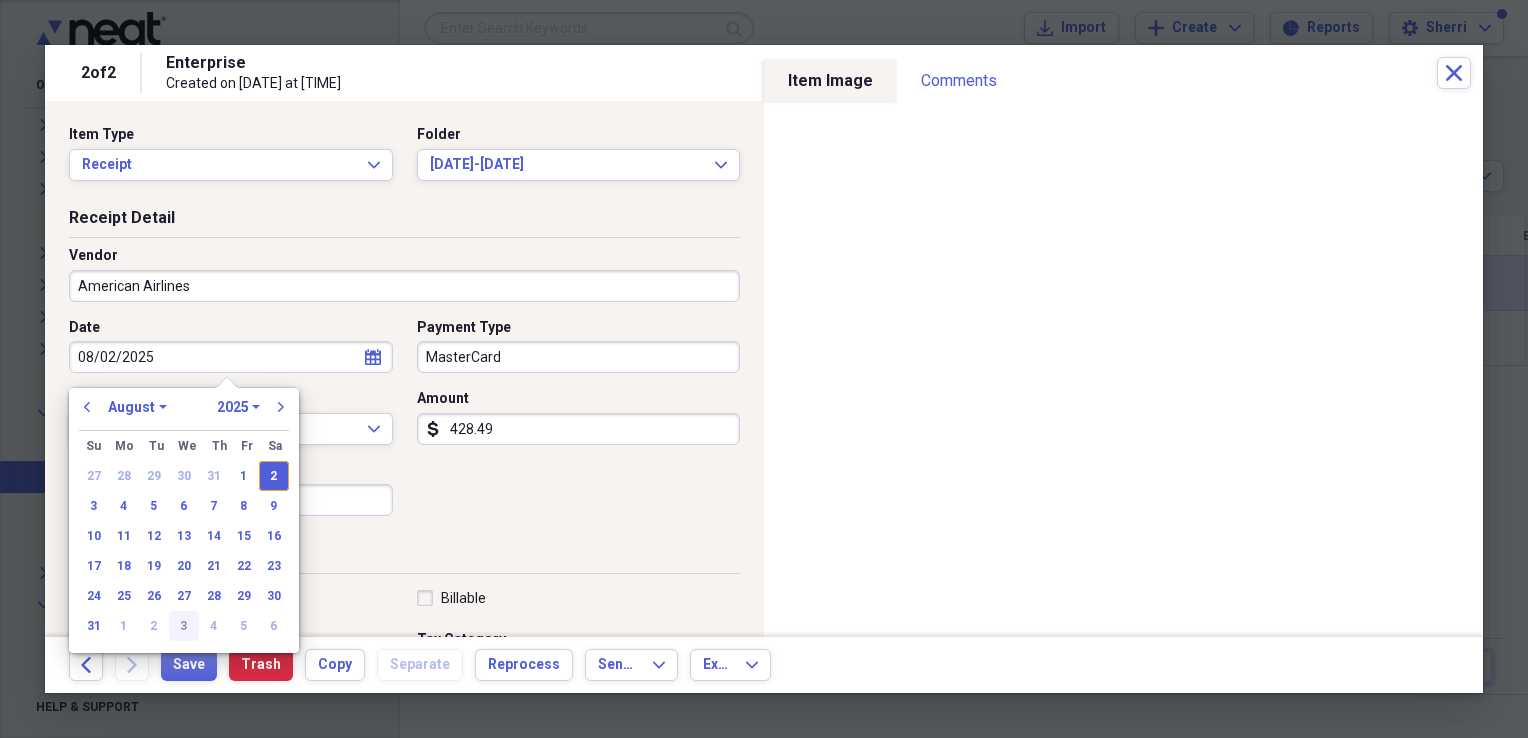 select on "8" 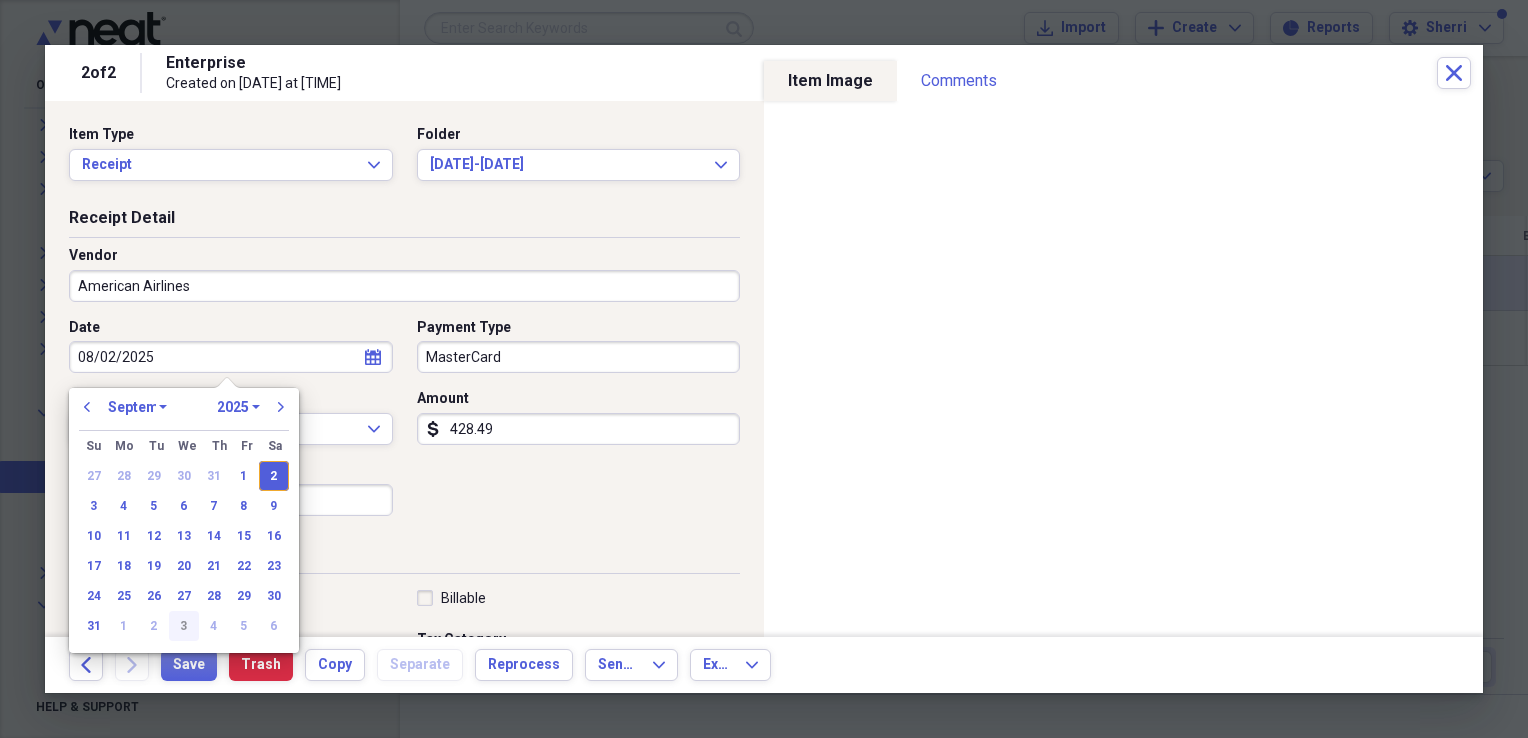 click on "January February March April May June July August September October November December" at bounding box center [137, 407] 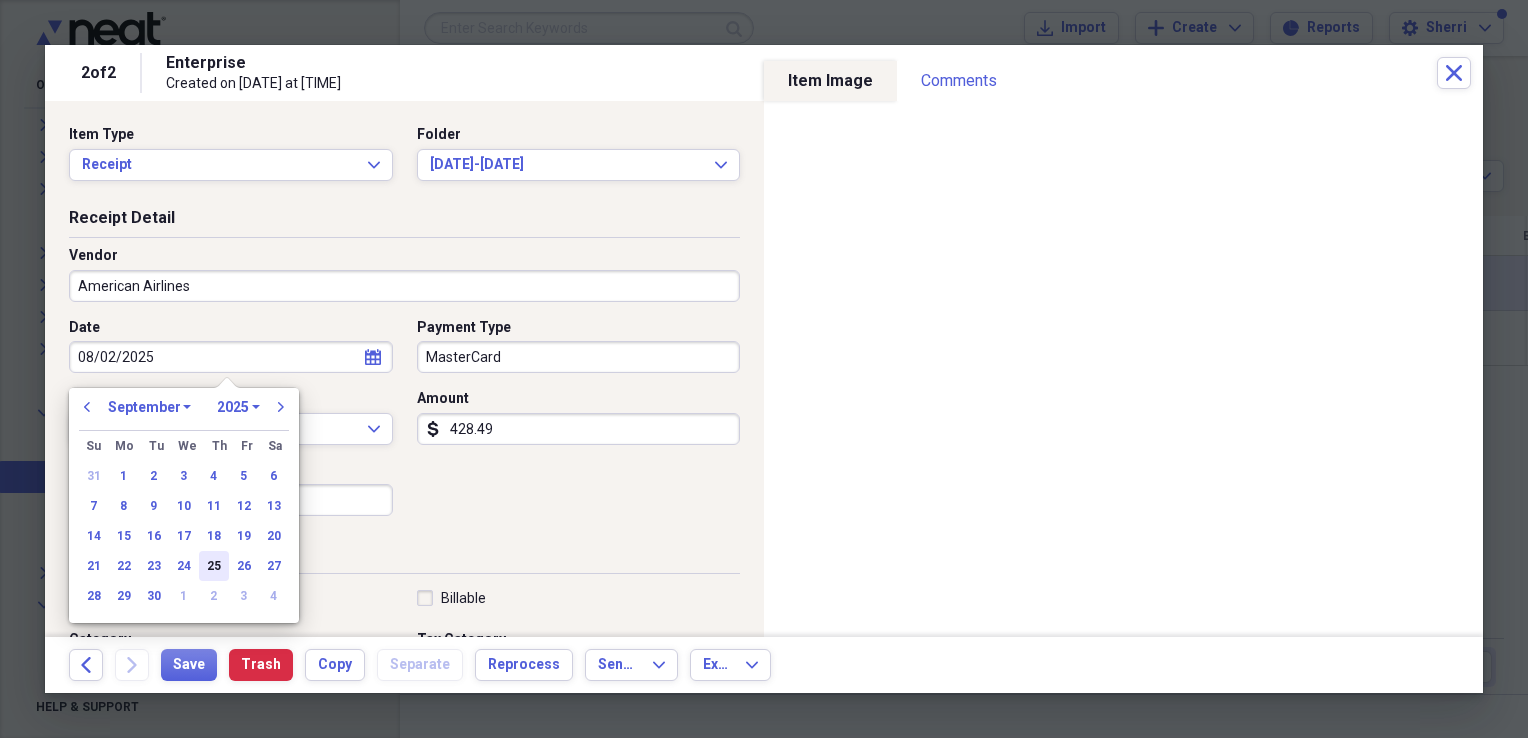 click on "25" at bounding box center (214, 566) 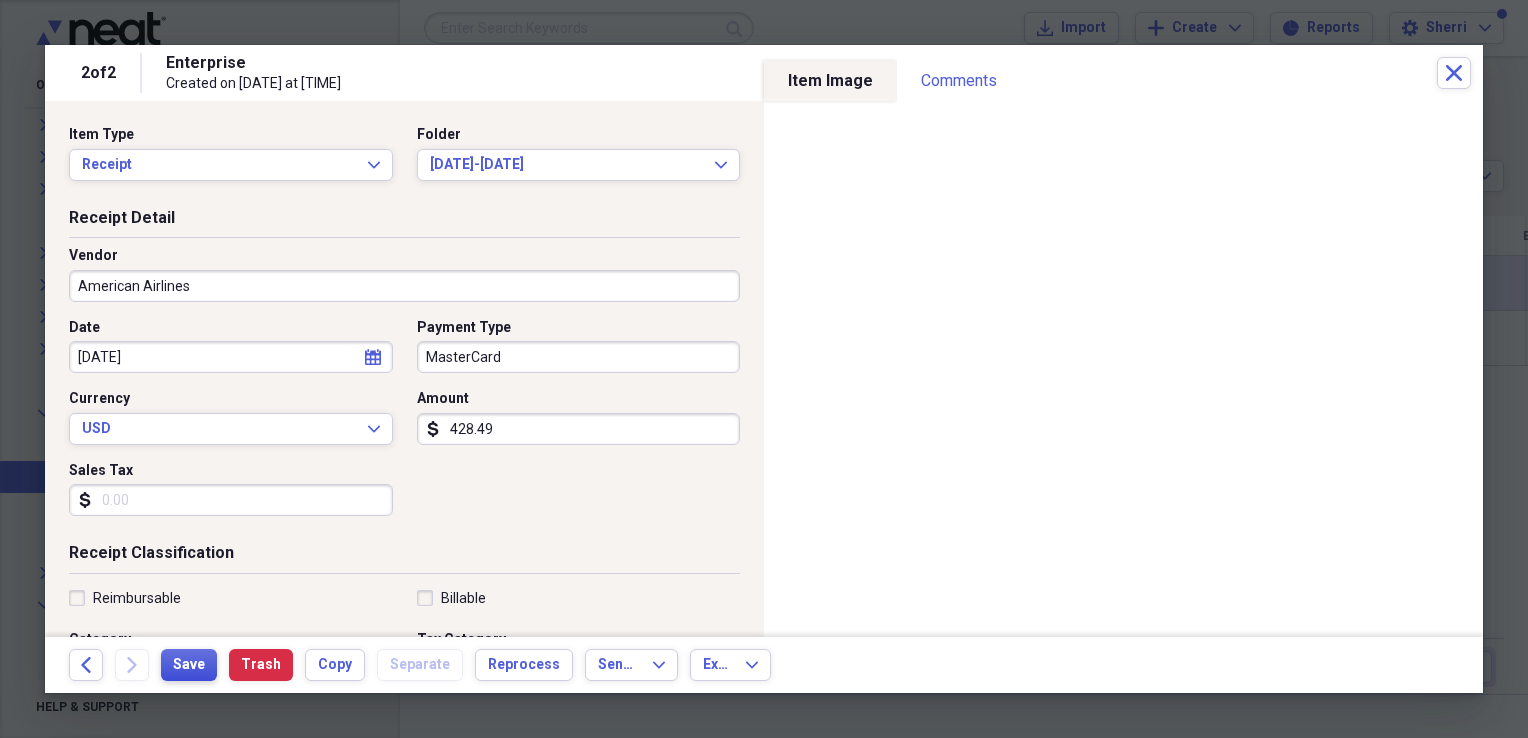 click on "Save" at bounding box center [189, 665] 